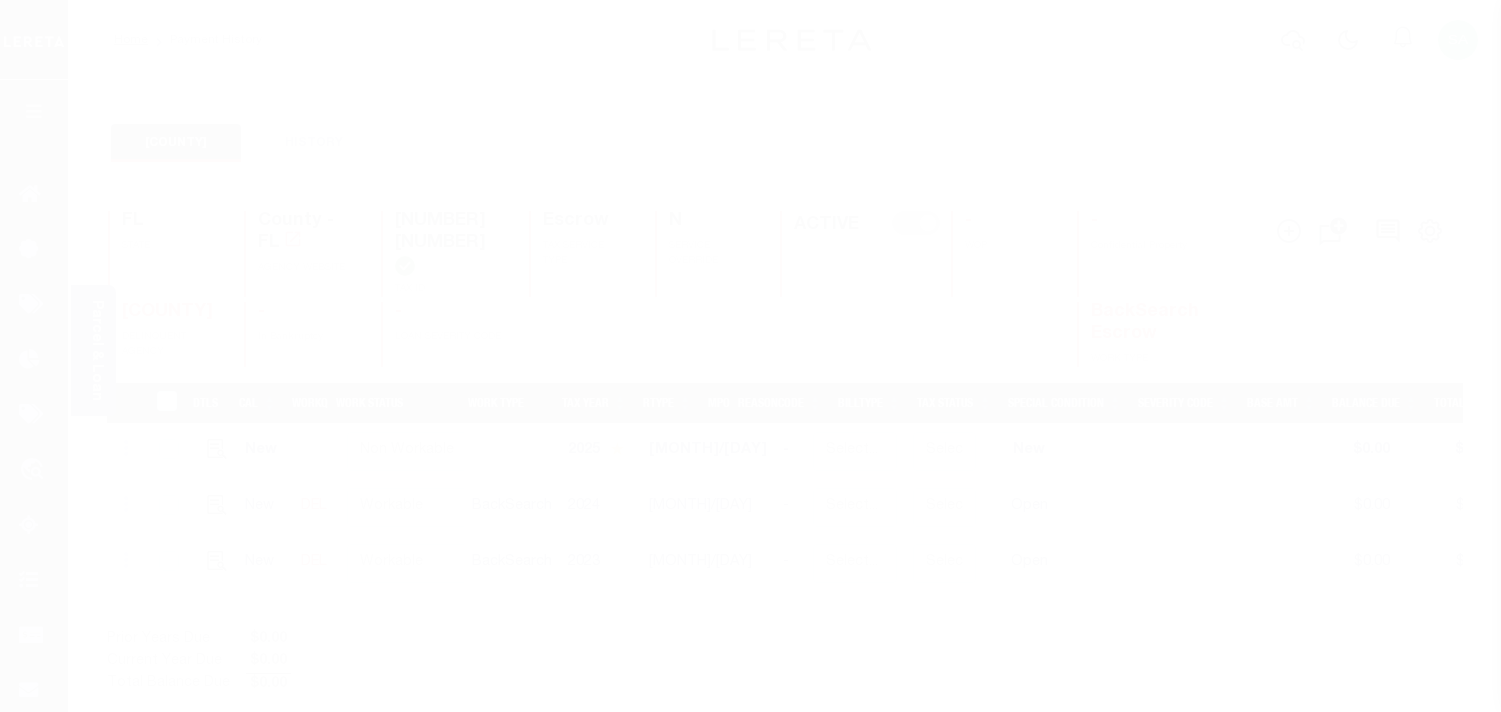 scroll, scrollTop: 0, scrollLeft: 0, axis: both 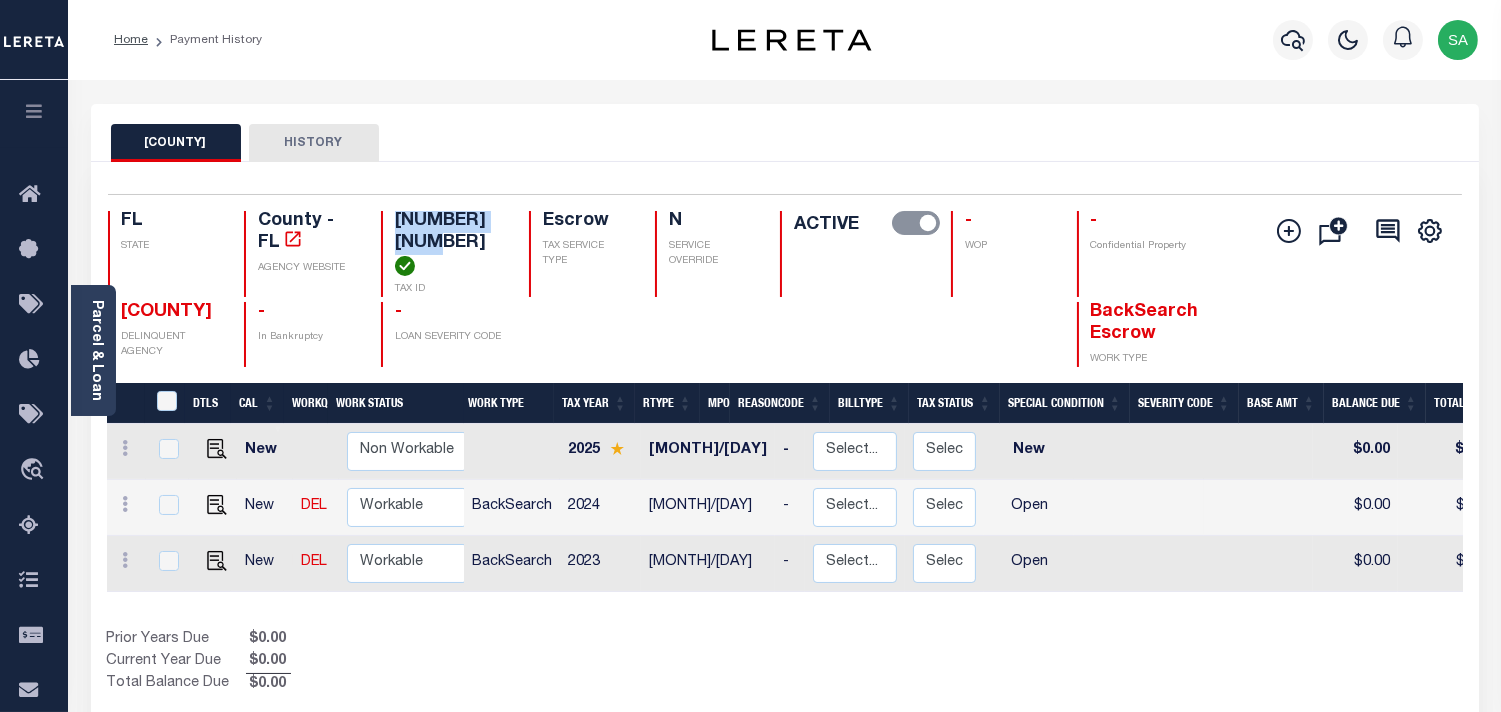 drag, startPoint x: 396, startPoint y: 220, endPoint x: 443, endPoint y: 241, distance: 51.47815 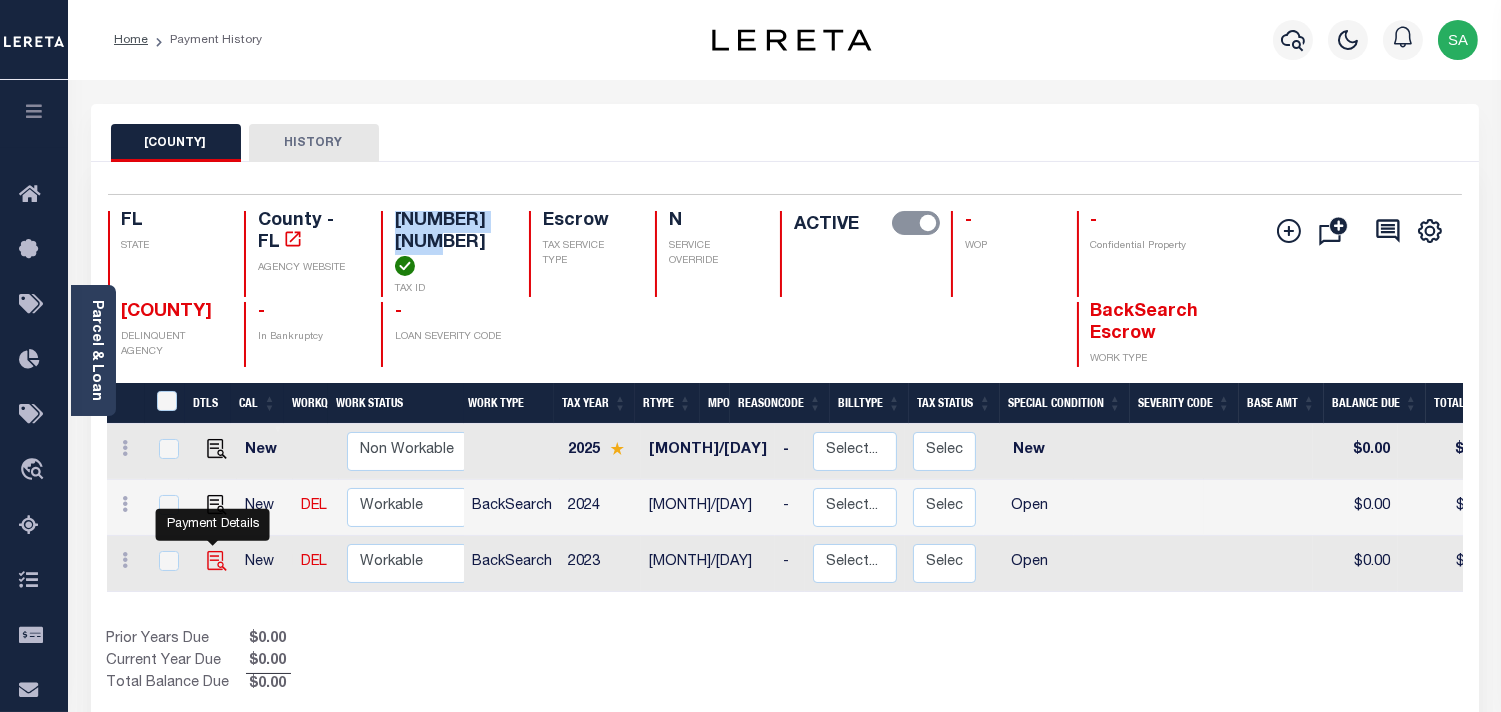click at bounding box center [217, 561] 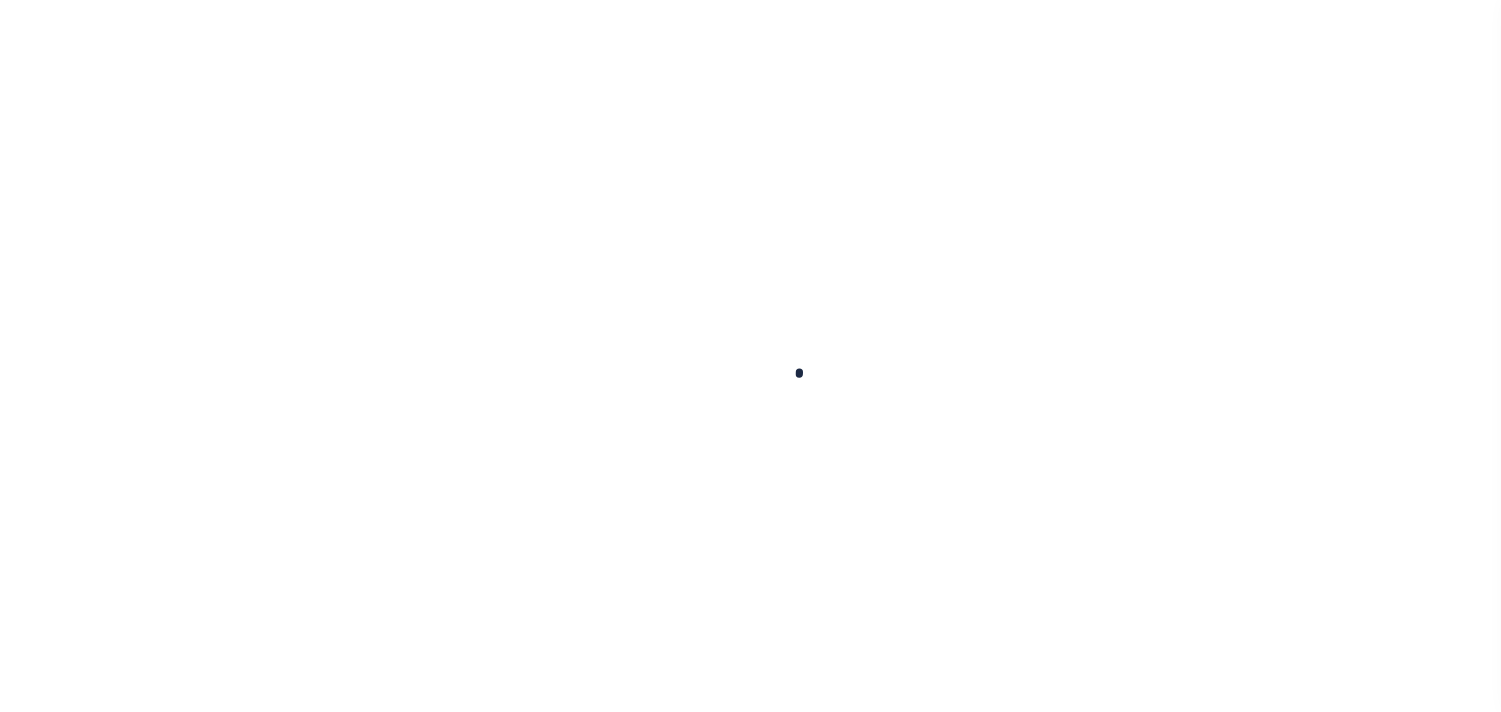 scroll, scrollTop: 0, scrollLeft: 0, axis: both 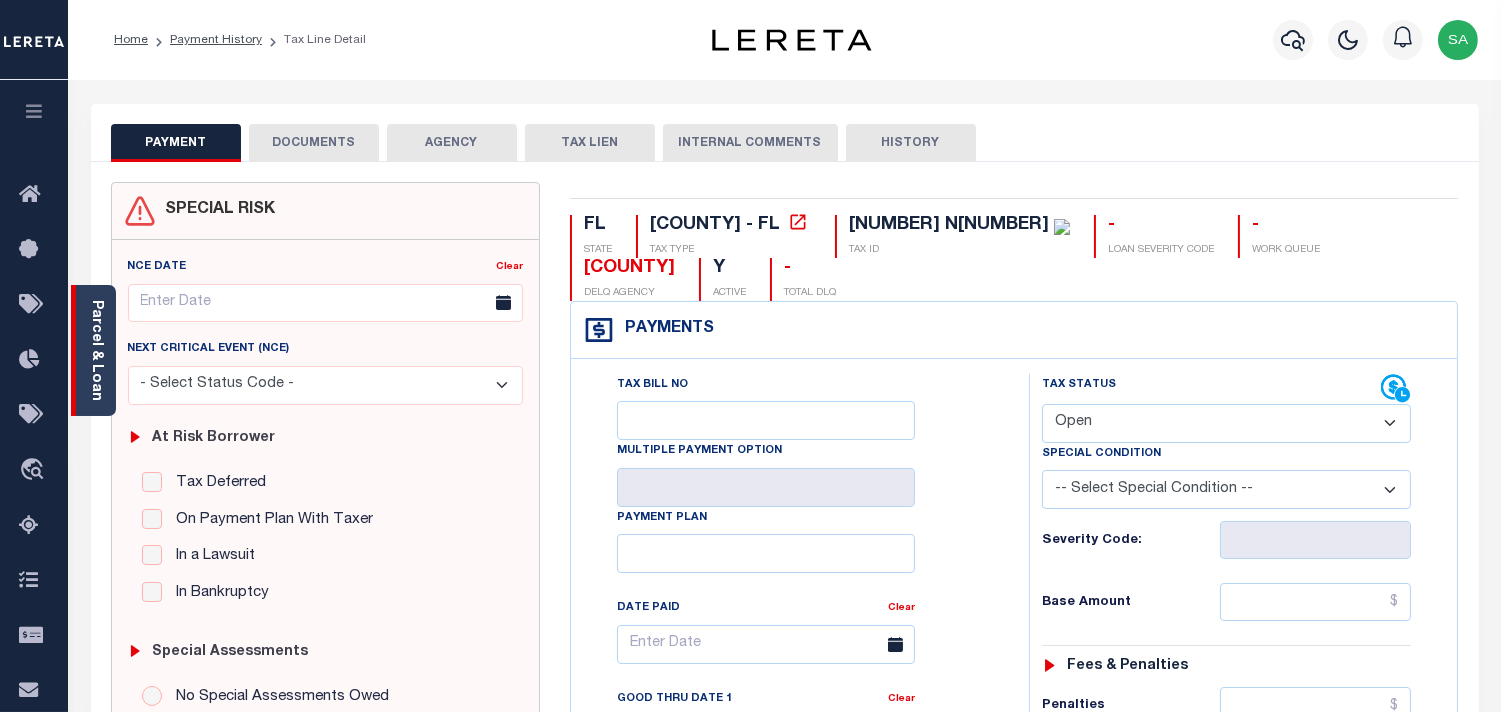 click on "Parcel & Loan" at bounding box center (96, 350) 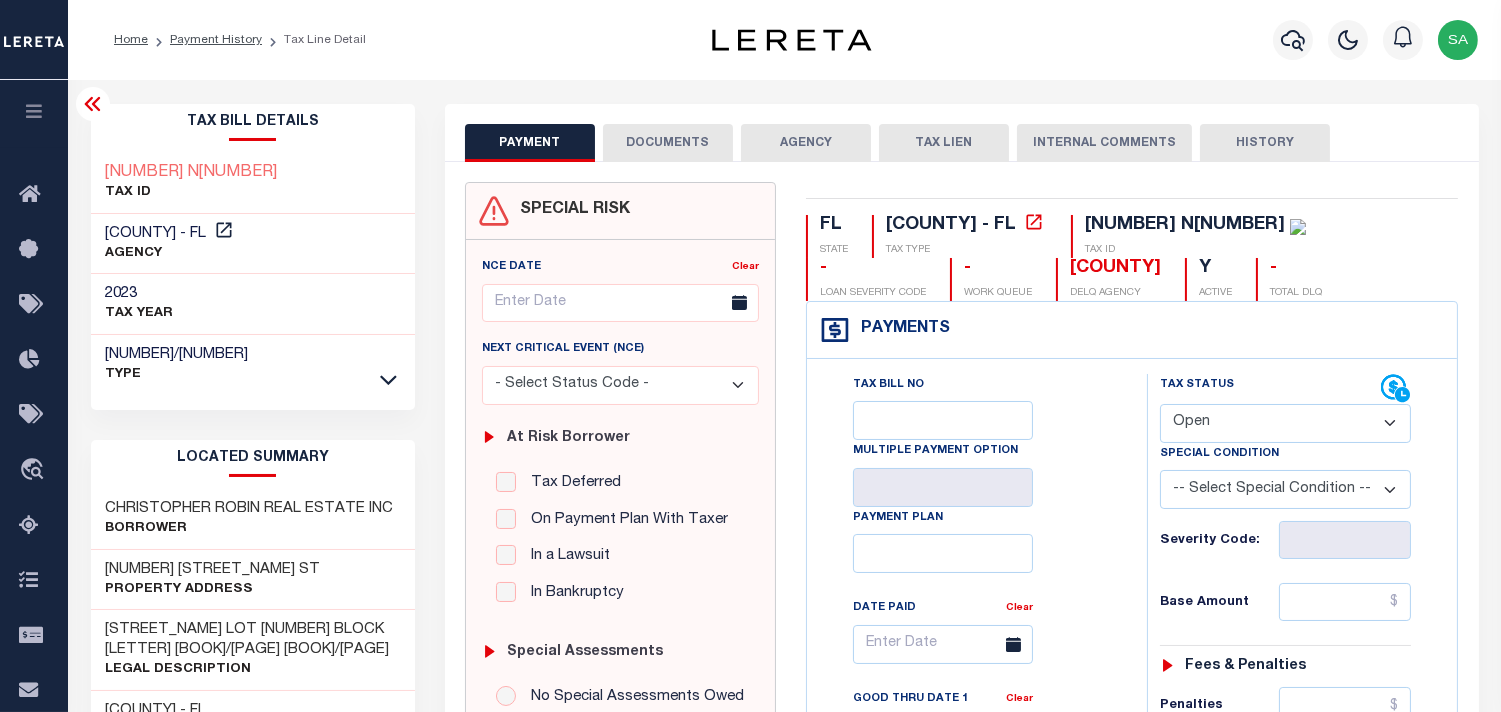 click on "- Select Status Code -
Open
Due/Unpaid
Paid
Incomplete
No Tax Due
Internal Refund Processed
New" at bounding box center [1285, 423] 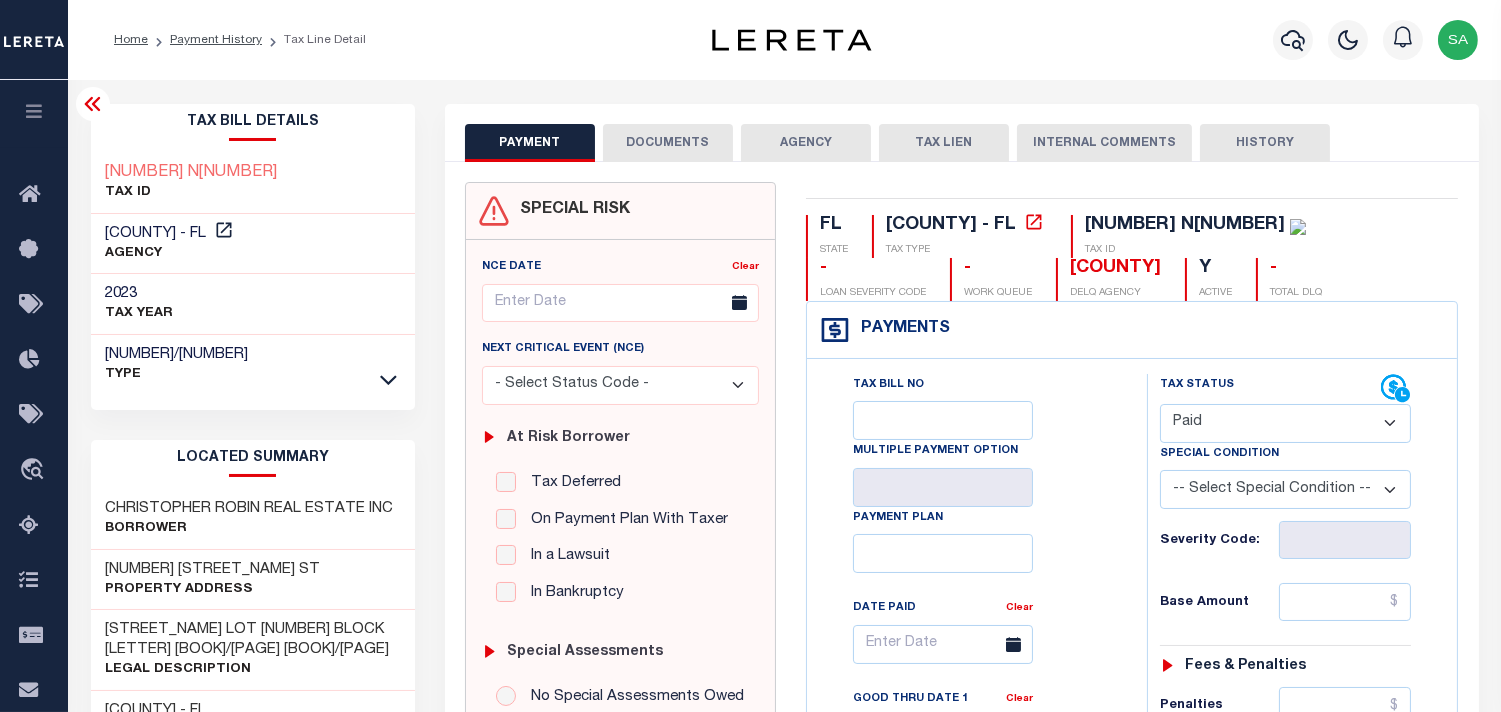 click on "- Select Status Code -
Open
Due/Unpaid
Paid
Incomplete
No Tax Due
Internal Refund Processed
New" at bounding box center (1285, 423) 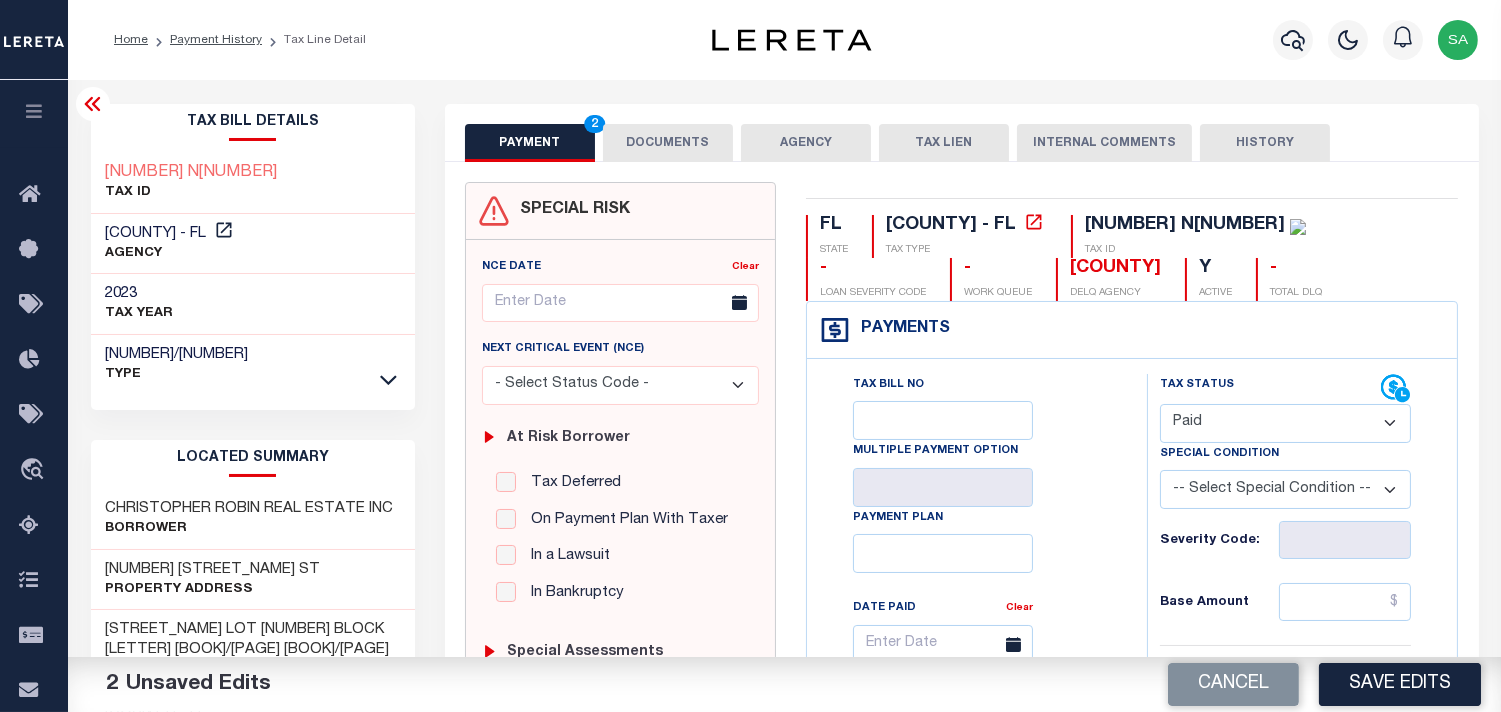 click on "DOCUMENTS" at bounding box center (668, 143) 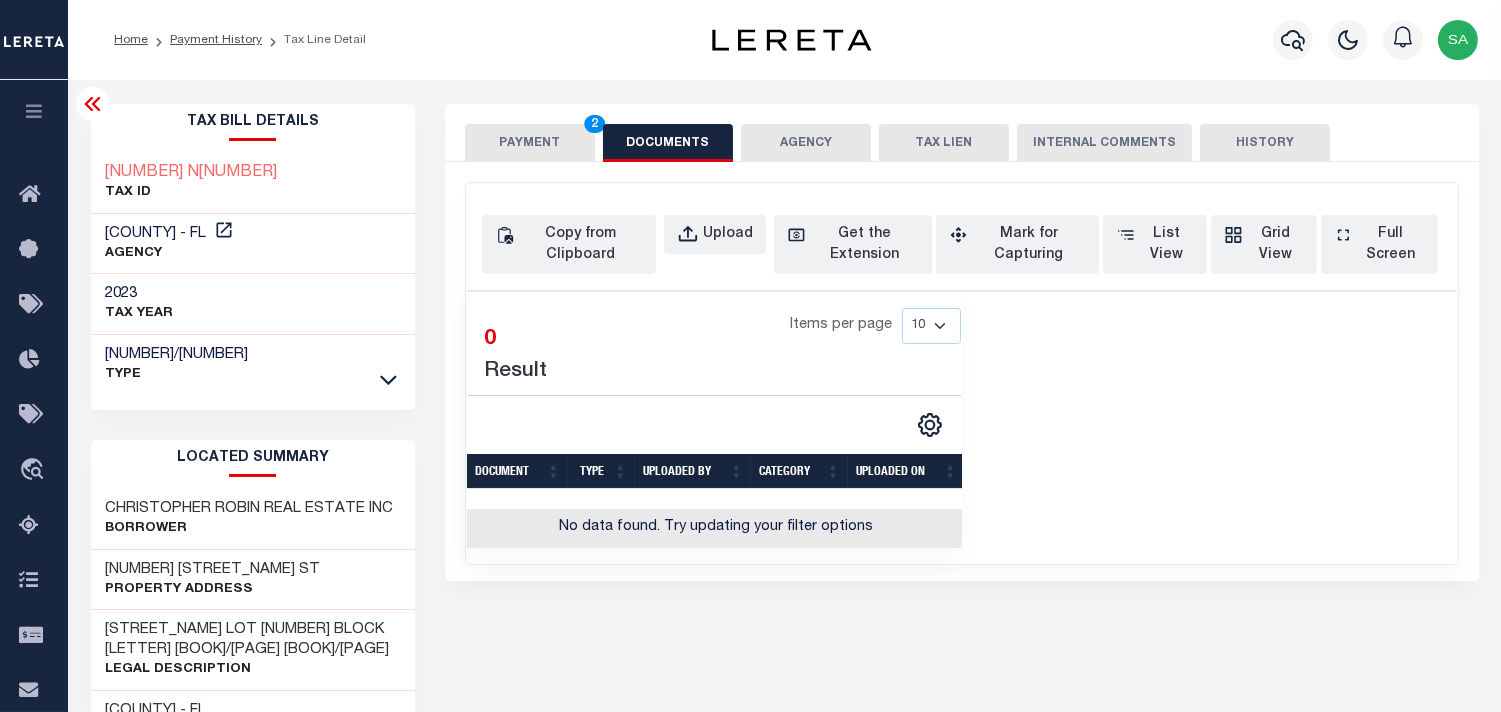 click on "PAYMENT
2" at bounding box center (530, 143) 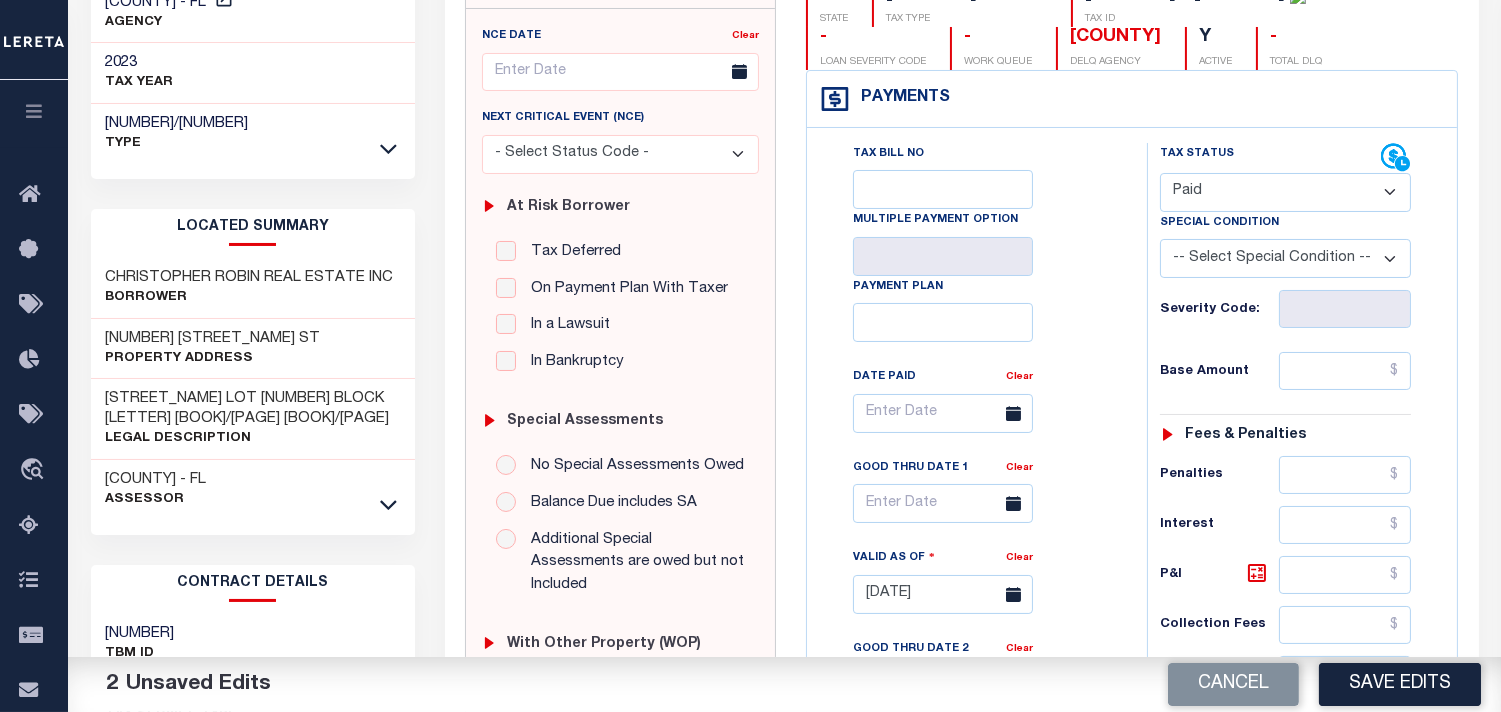scroll, scrollTop: 555, scrollLeft: 0, axis: vertical 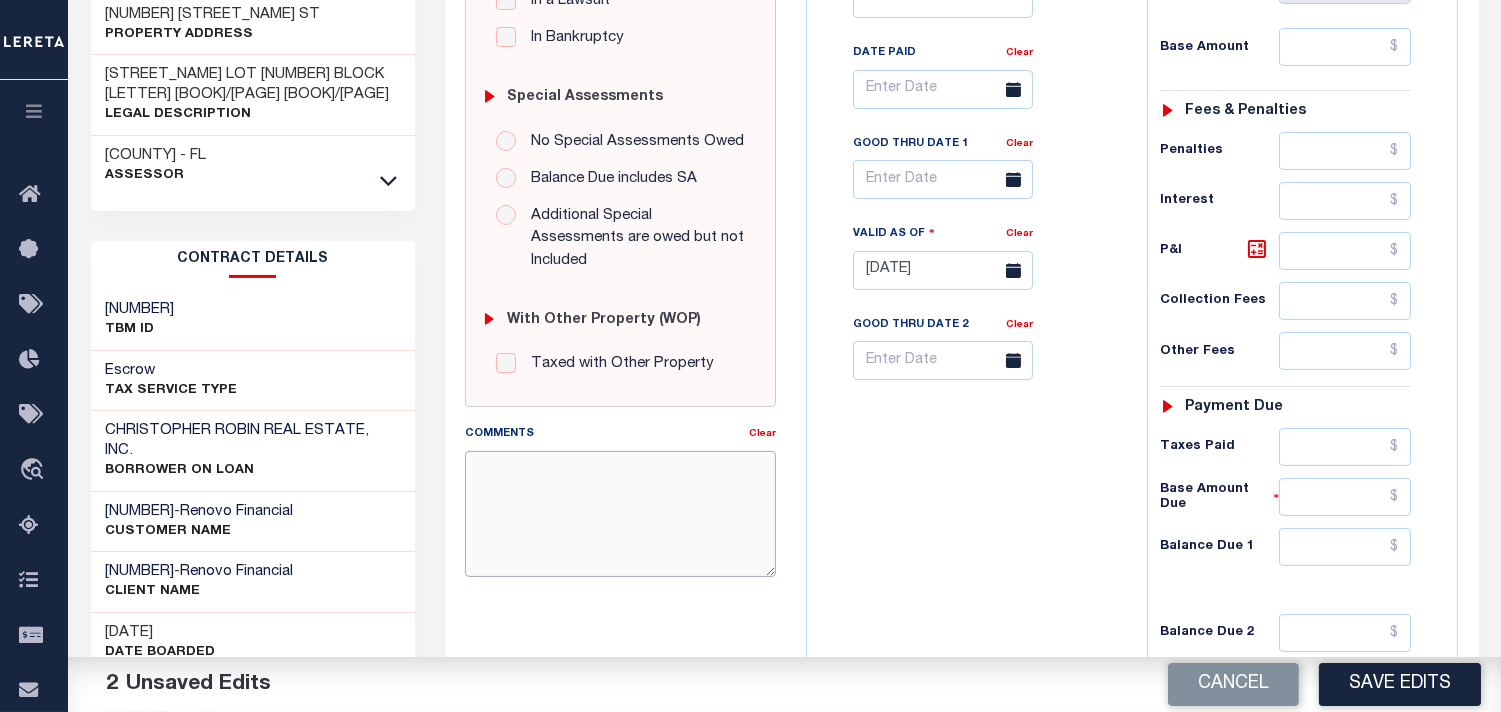 click on "Comments" at bounding box center [620, 514] 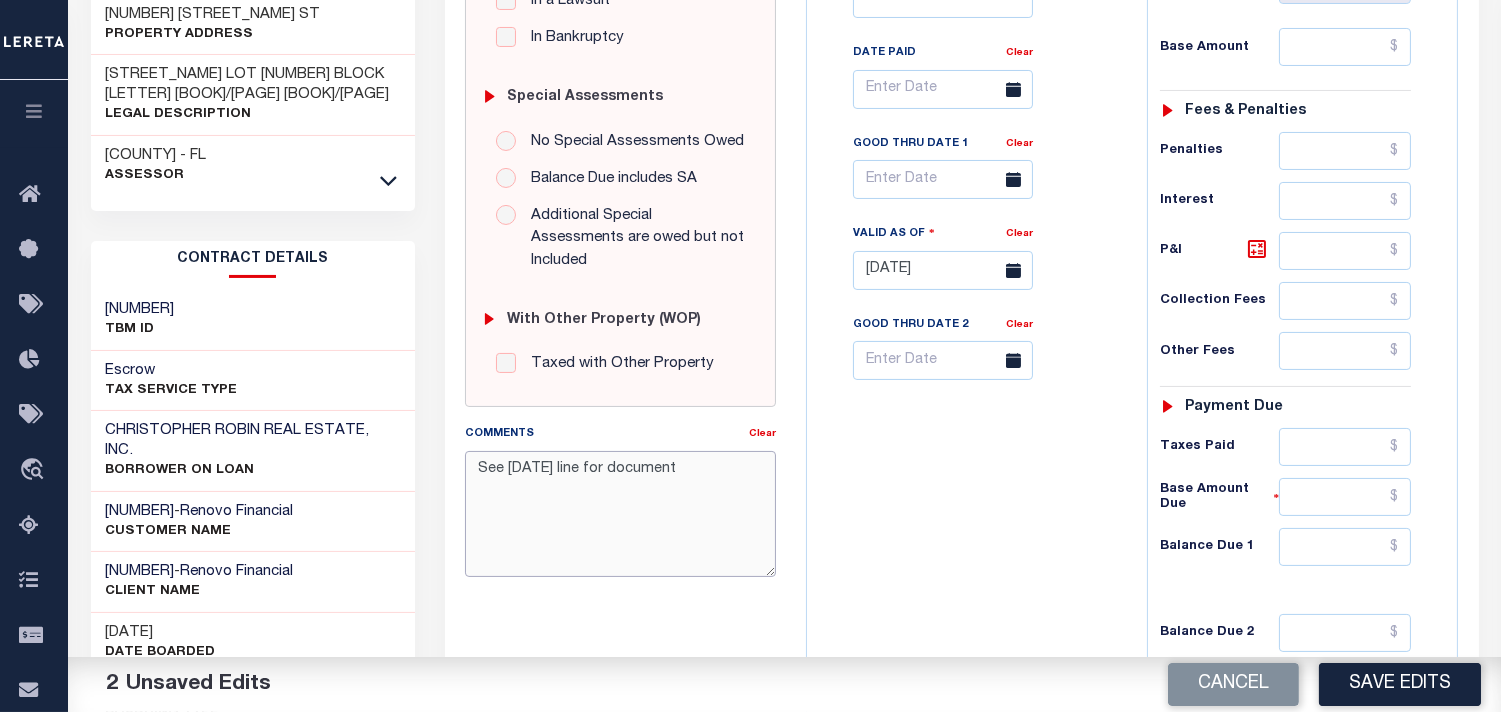 type on "See 2024 1/1 line for document" 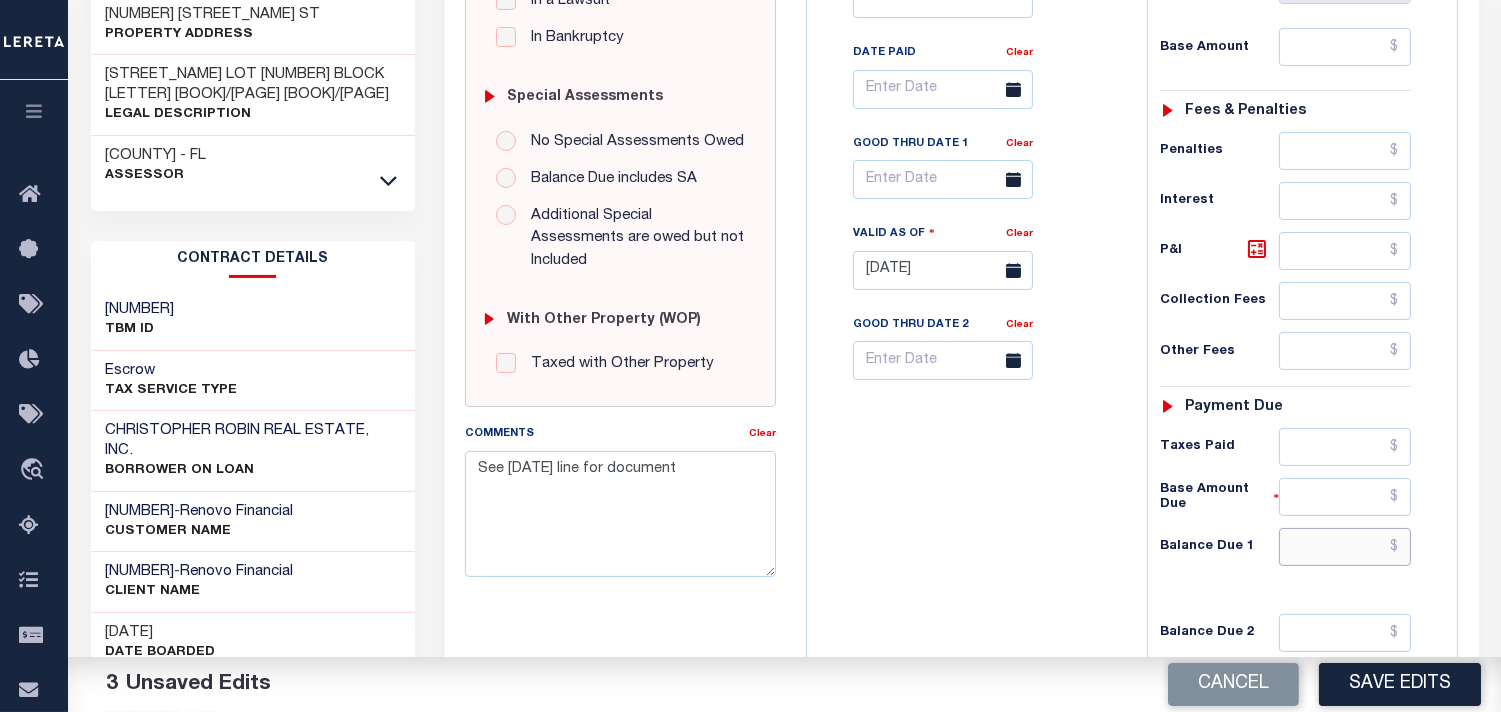 click at bounding box center (1345, 547) 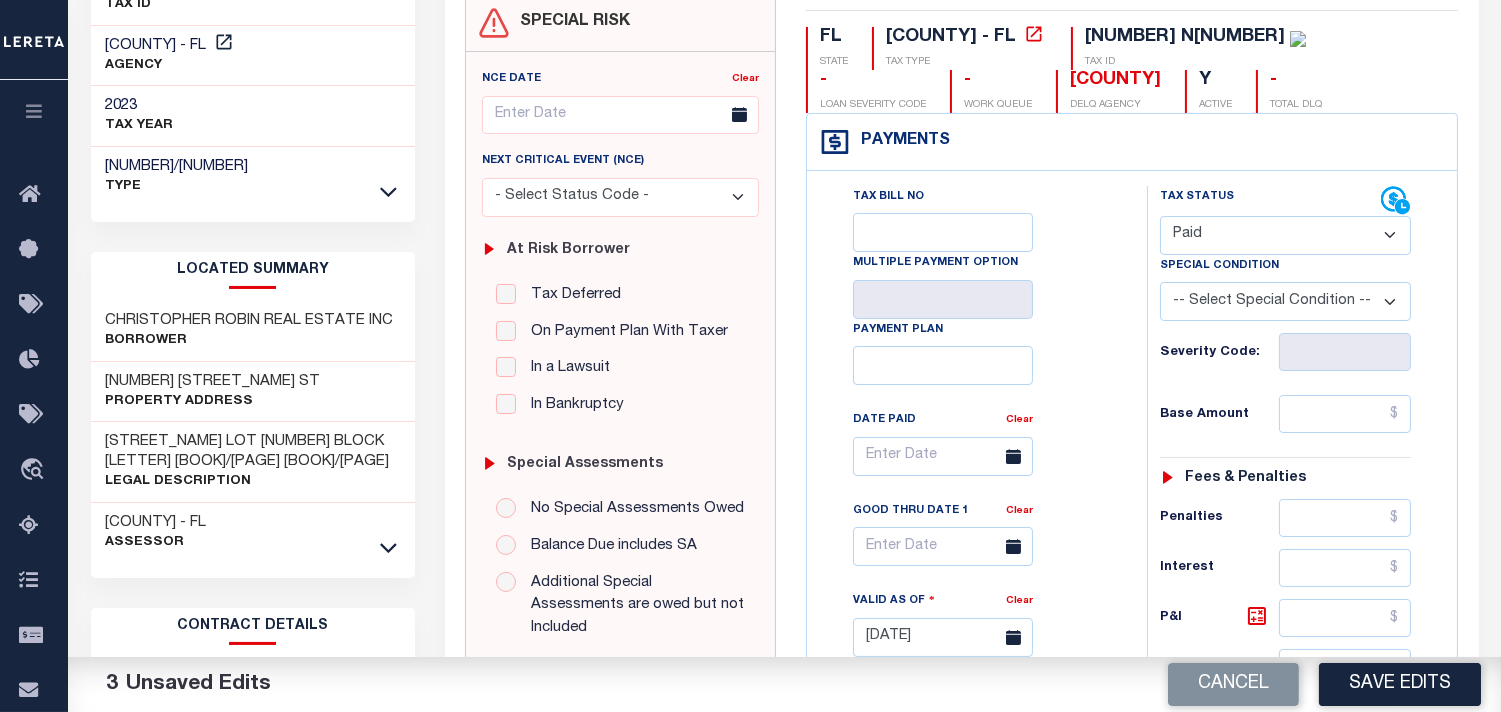 scroll, scrollTop: 222, scrollLeft: 0, axis: vertical 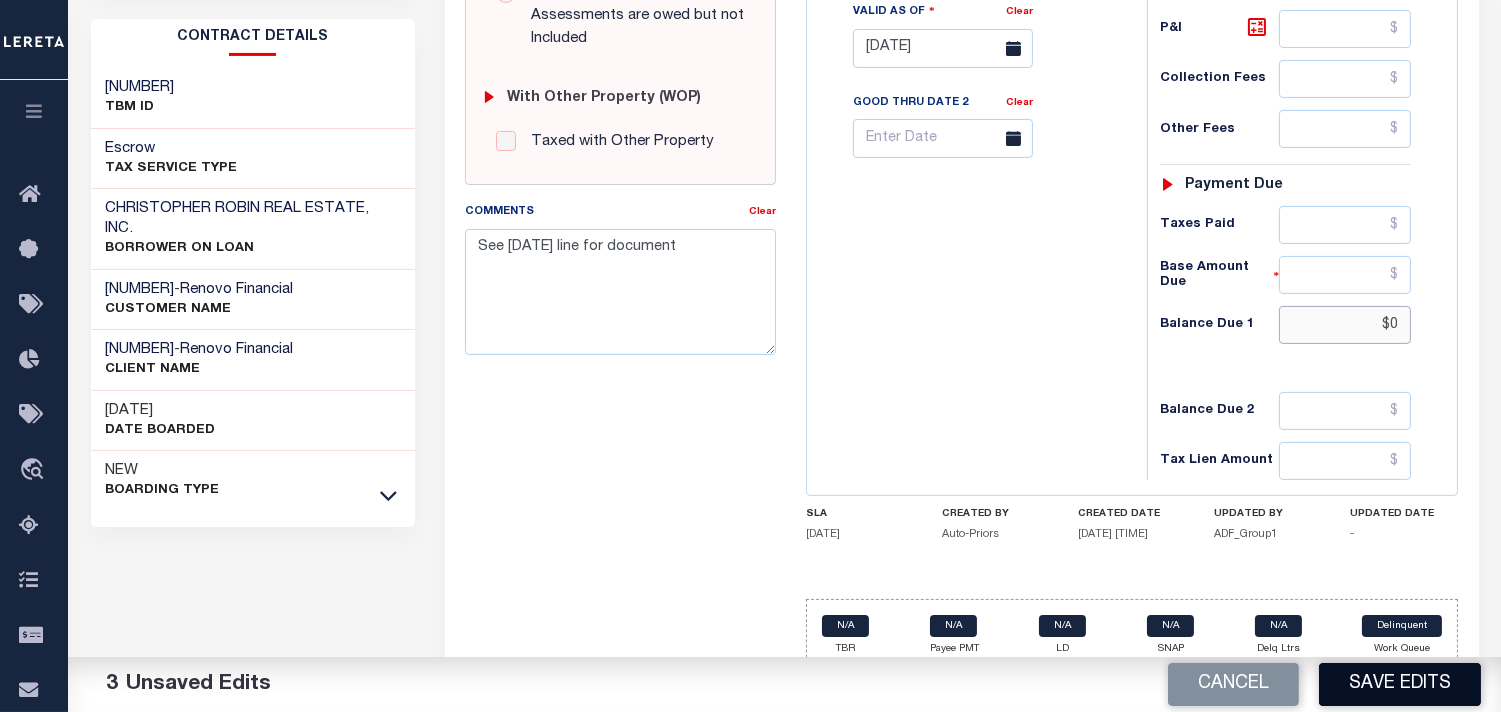 type on "$0" 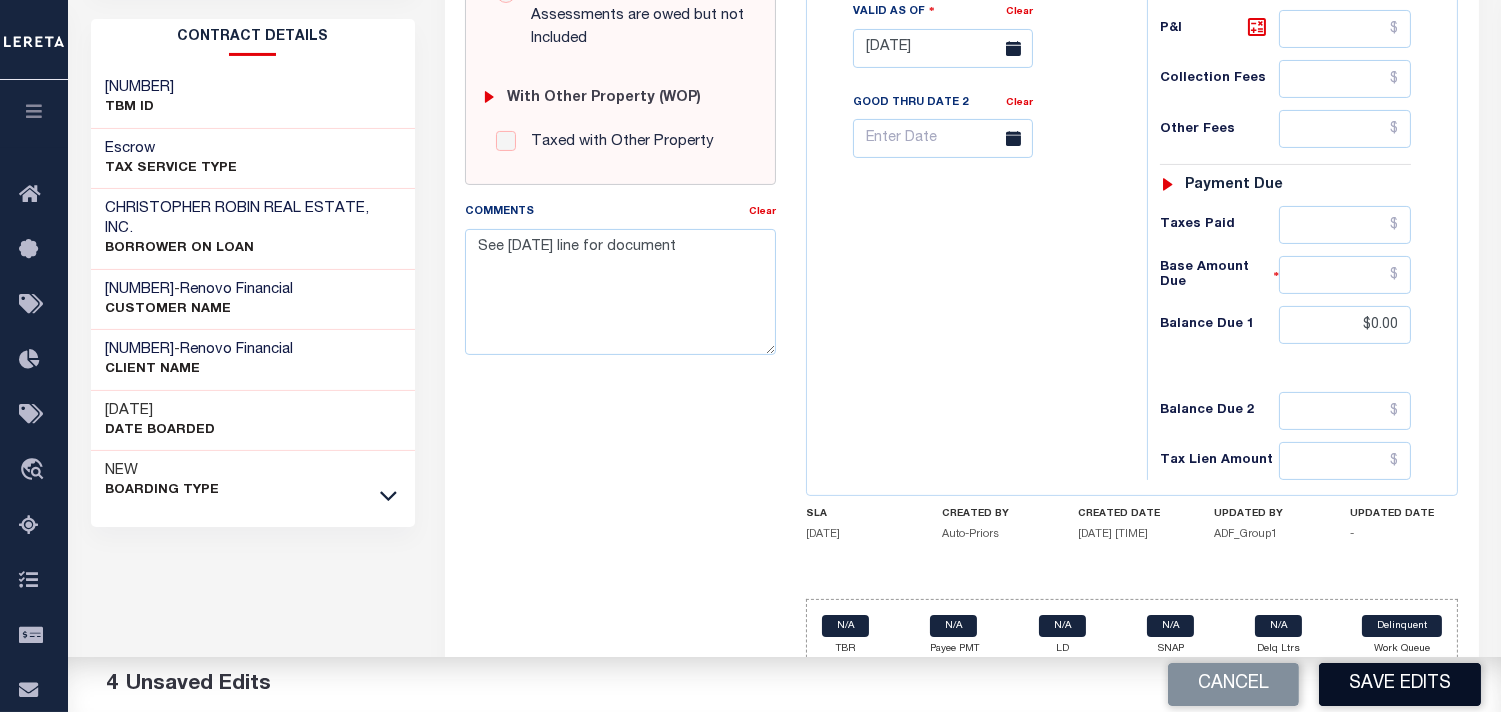 click on "Save Edits" at bounding box center [1400, 684] 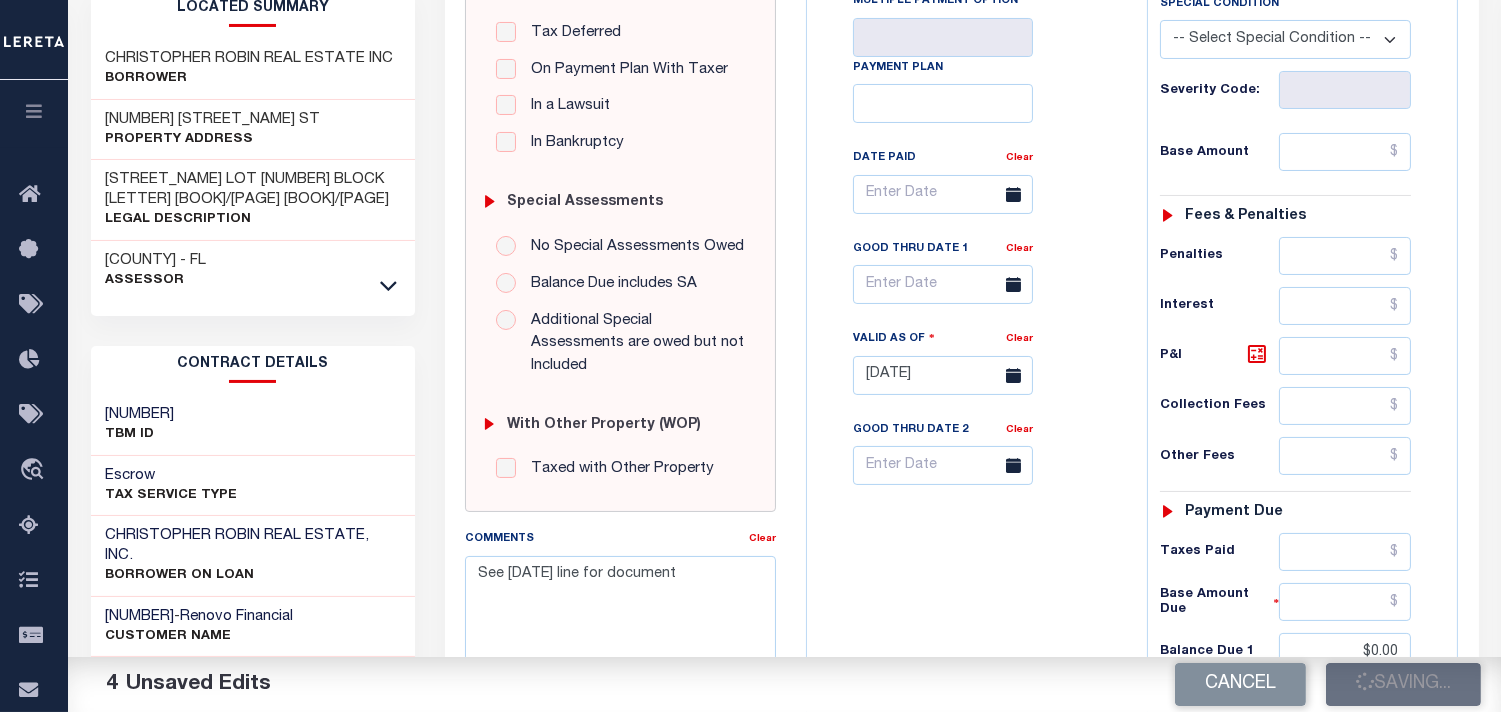 scroll, scrollTop: 222, scrollLeft: 0, axis: vertical 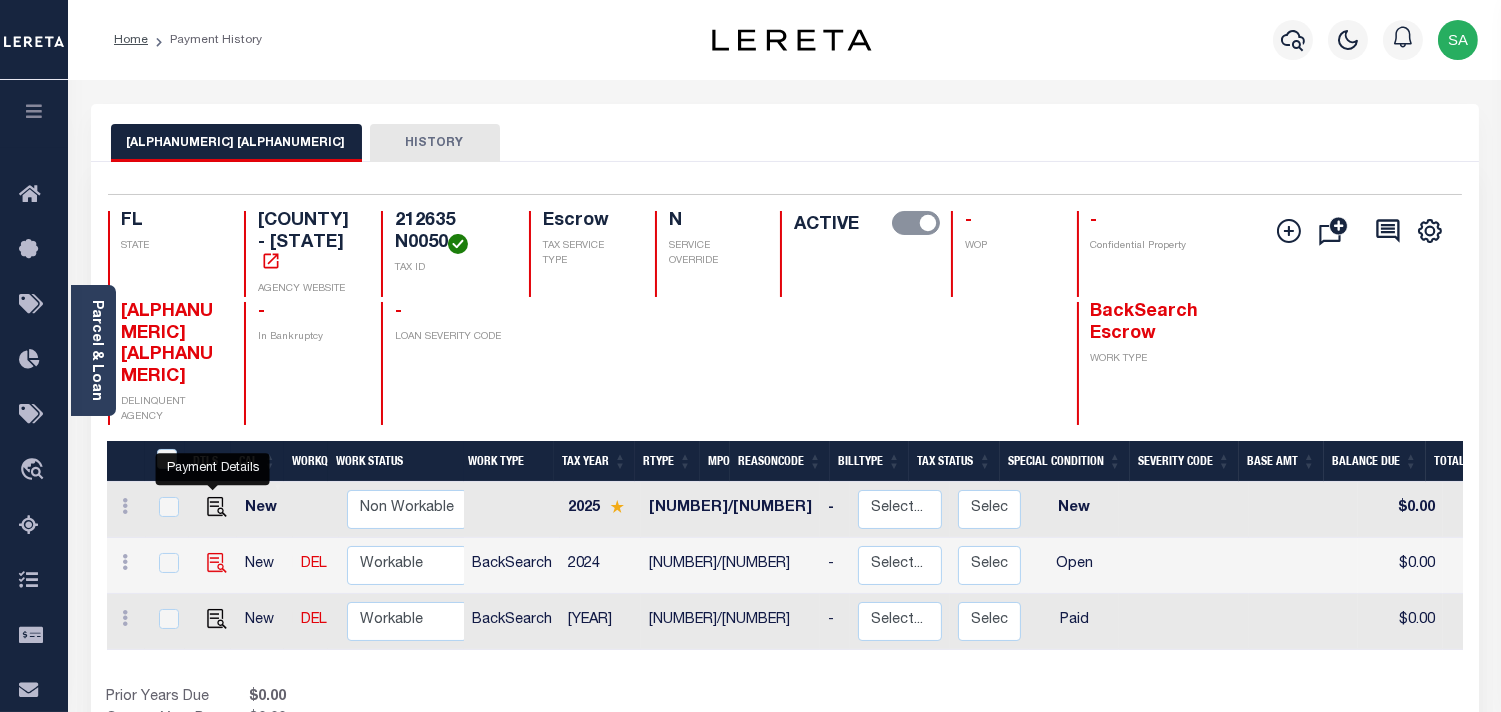 click at bounding box center (217, 563) 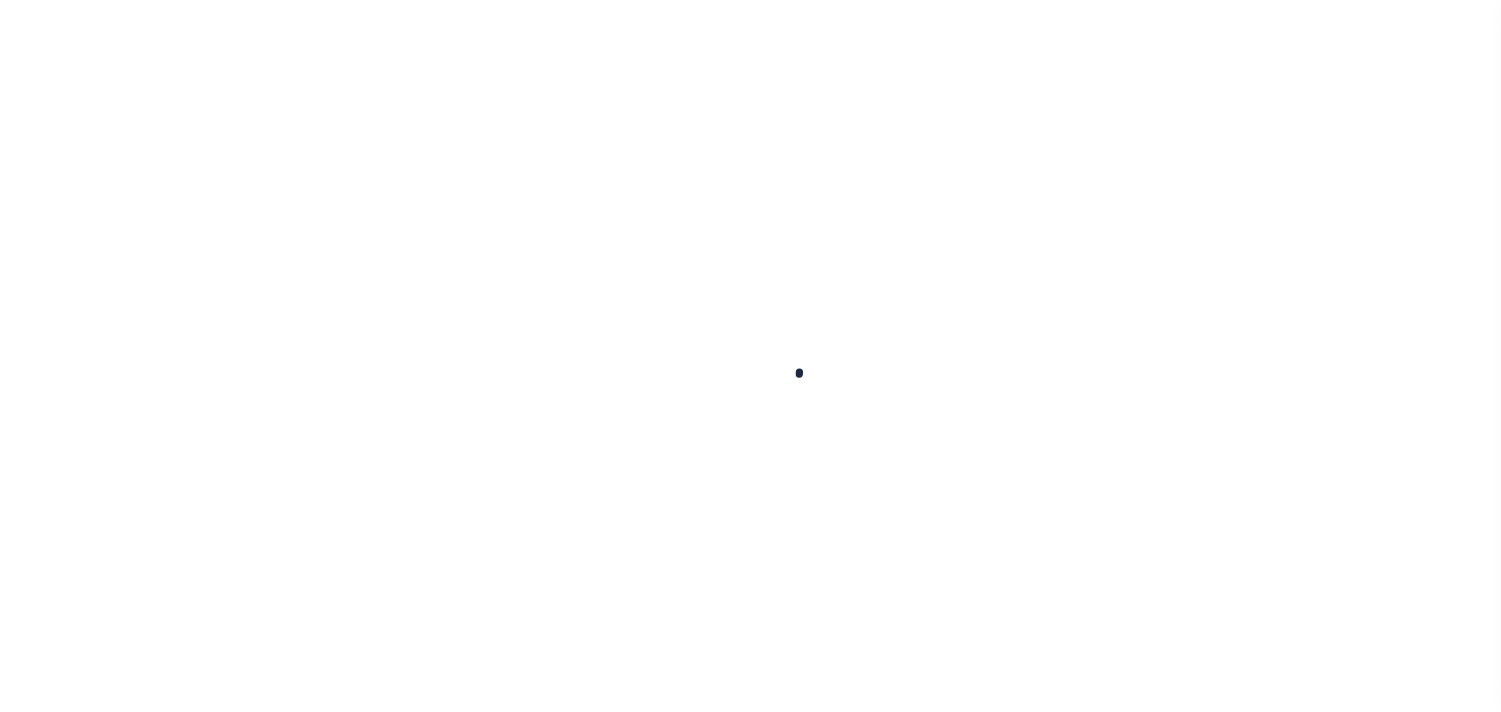 scroll, scrollTop: 0, scrollLeft: 0, axis: both 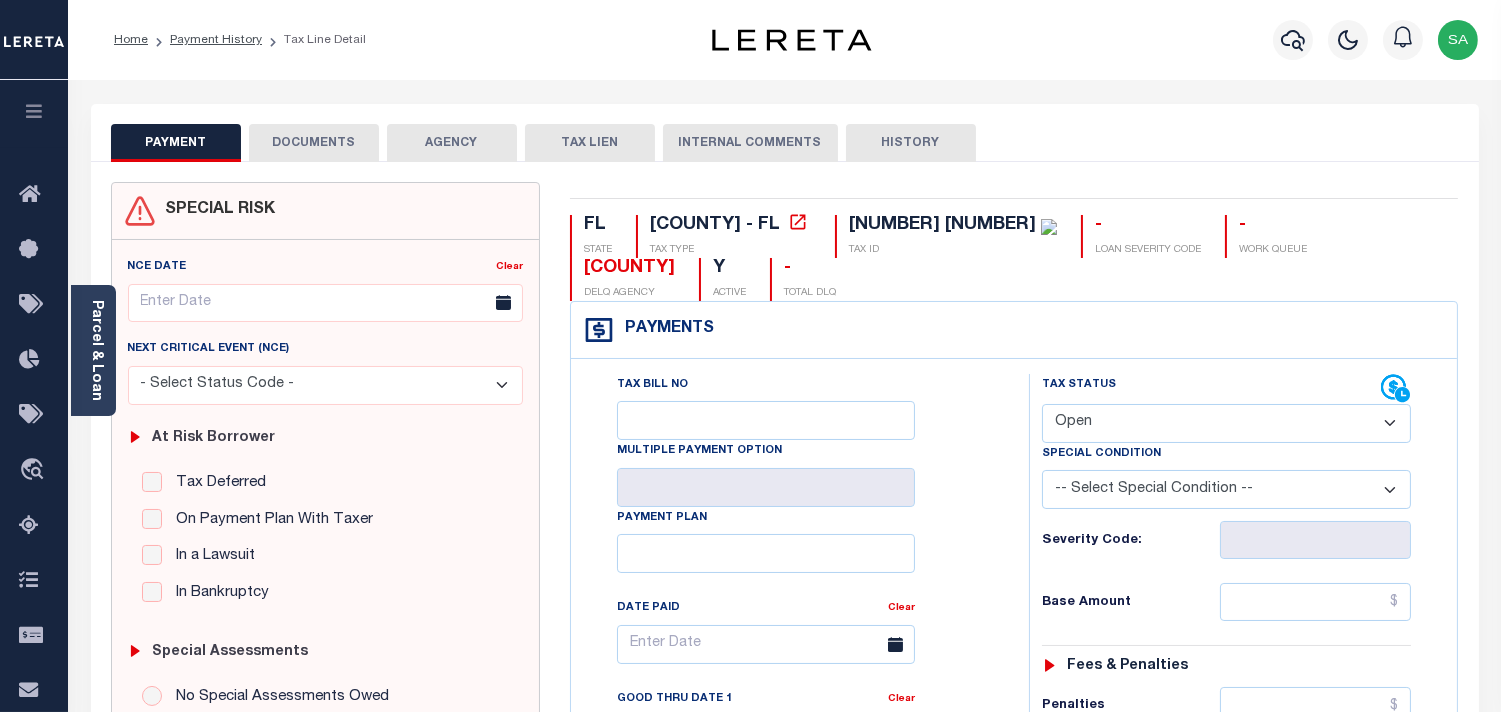 drag, startPoint x: 1103, startPoint y: 416, endPoint x: 1105, endPoint y: 435, distance: 19.104973 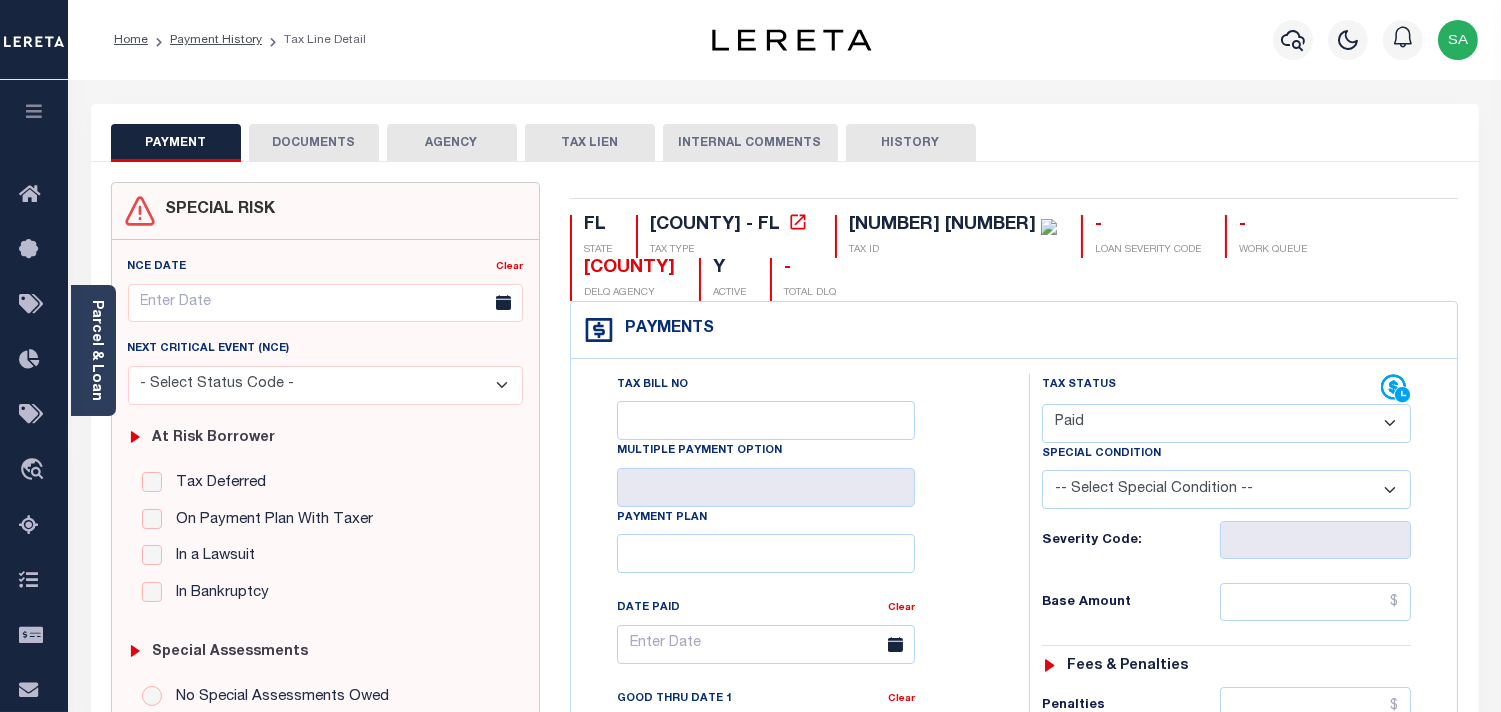 click on "- Select Status Code -
Open
Due/Unpaid
Paid
Incomplete
No Tax Due
Internal Refund Processed
New" at bounding box center (1226, 423) 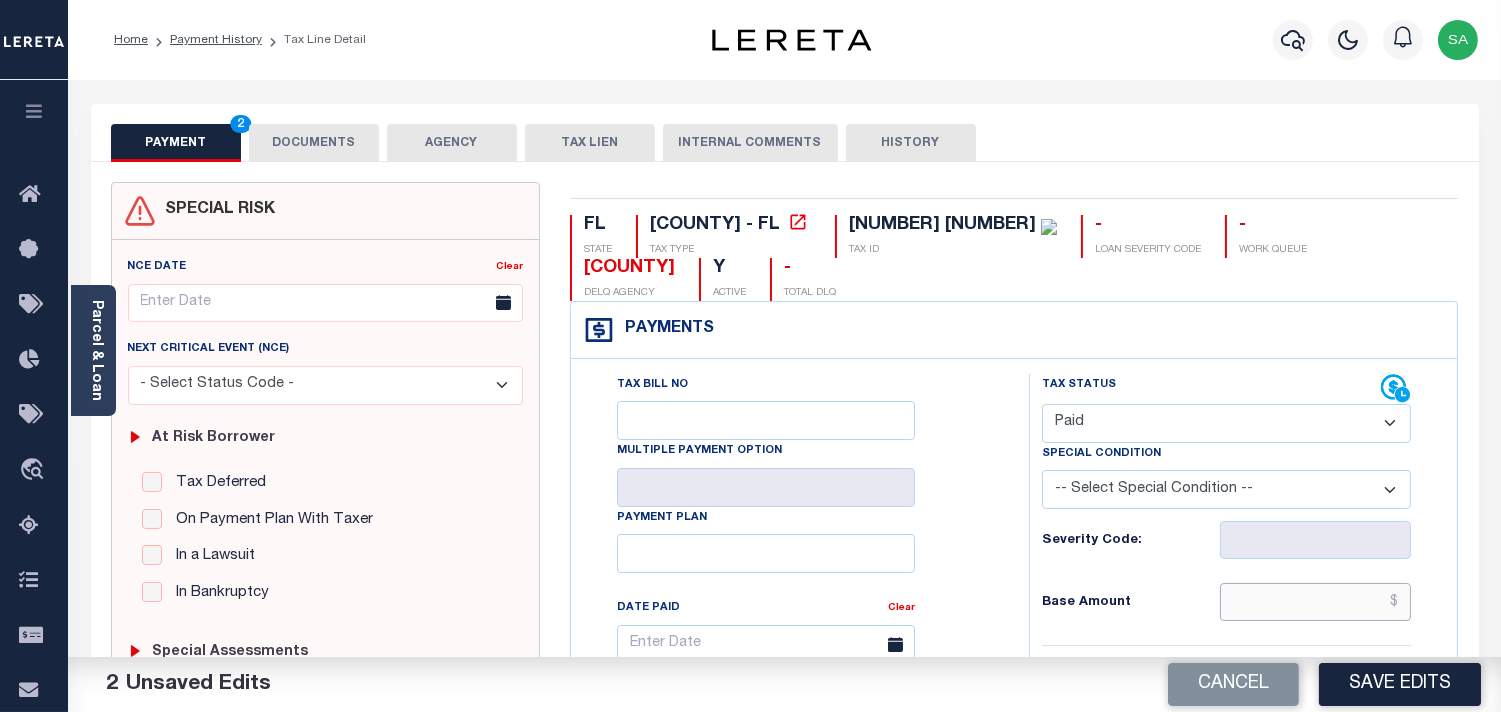 click at bounding box center [1315, 602] 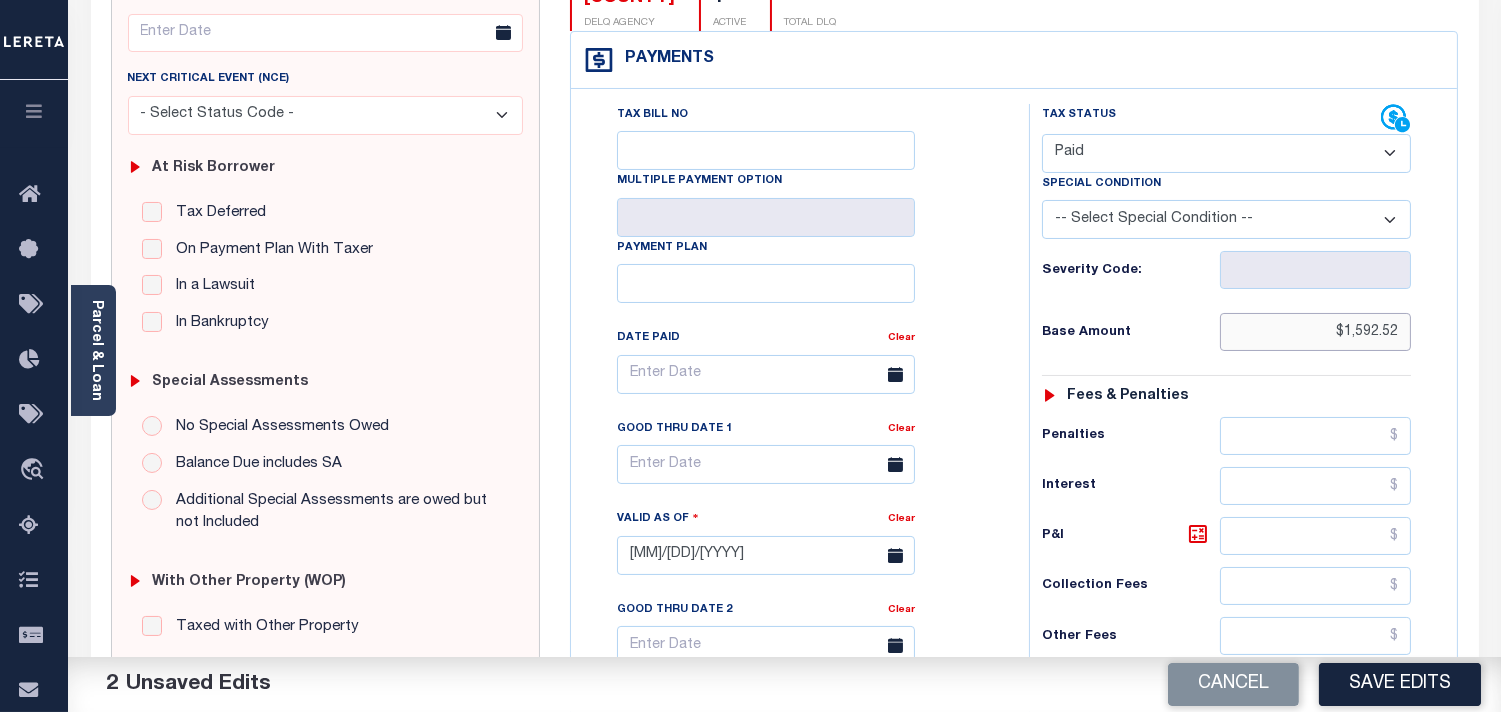 scroll, scrollTop: 555, scrollLeft: 0, axis: vertical 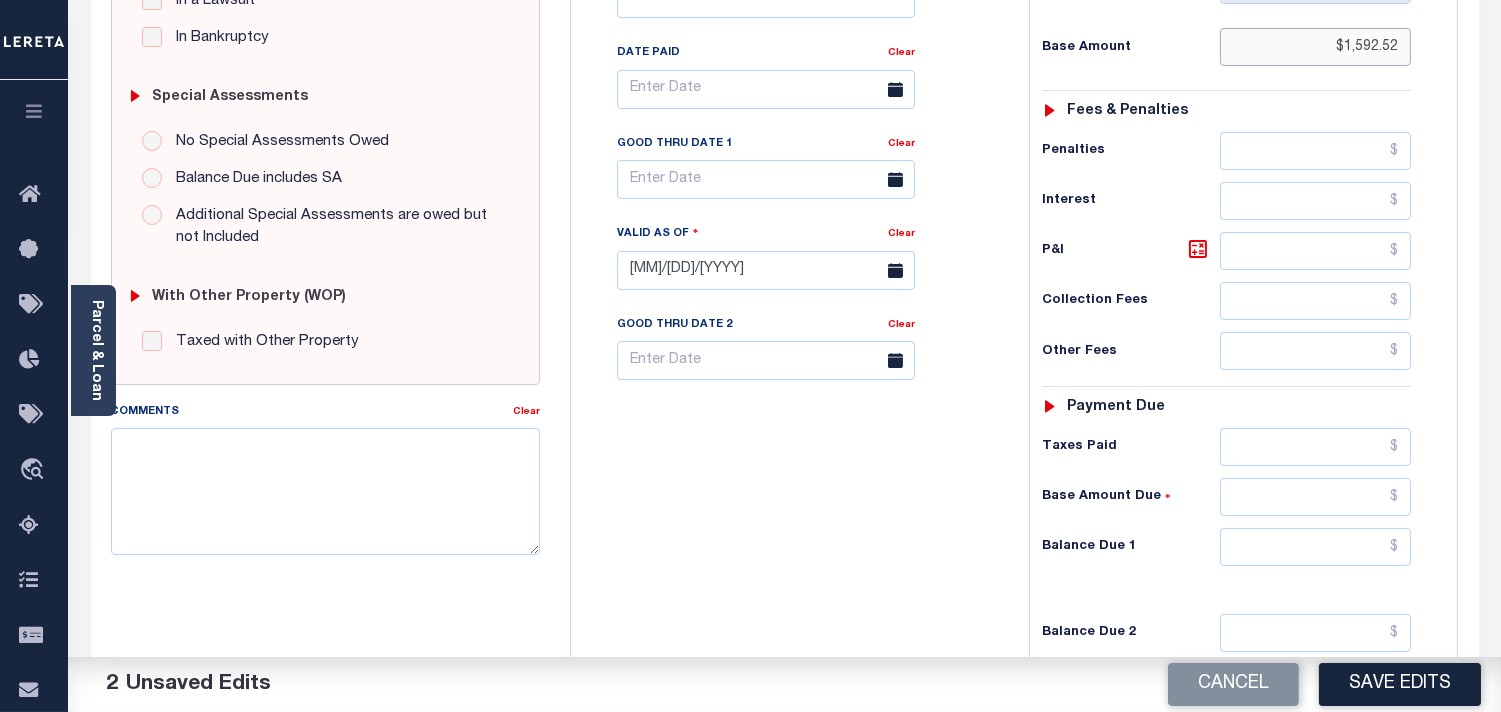 type on "$1,592.52" 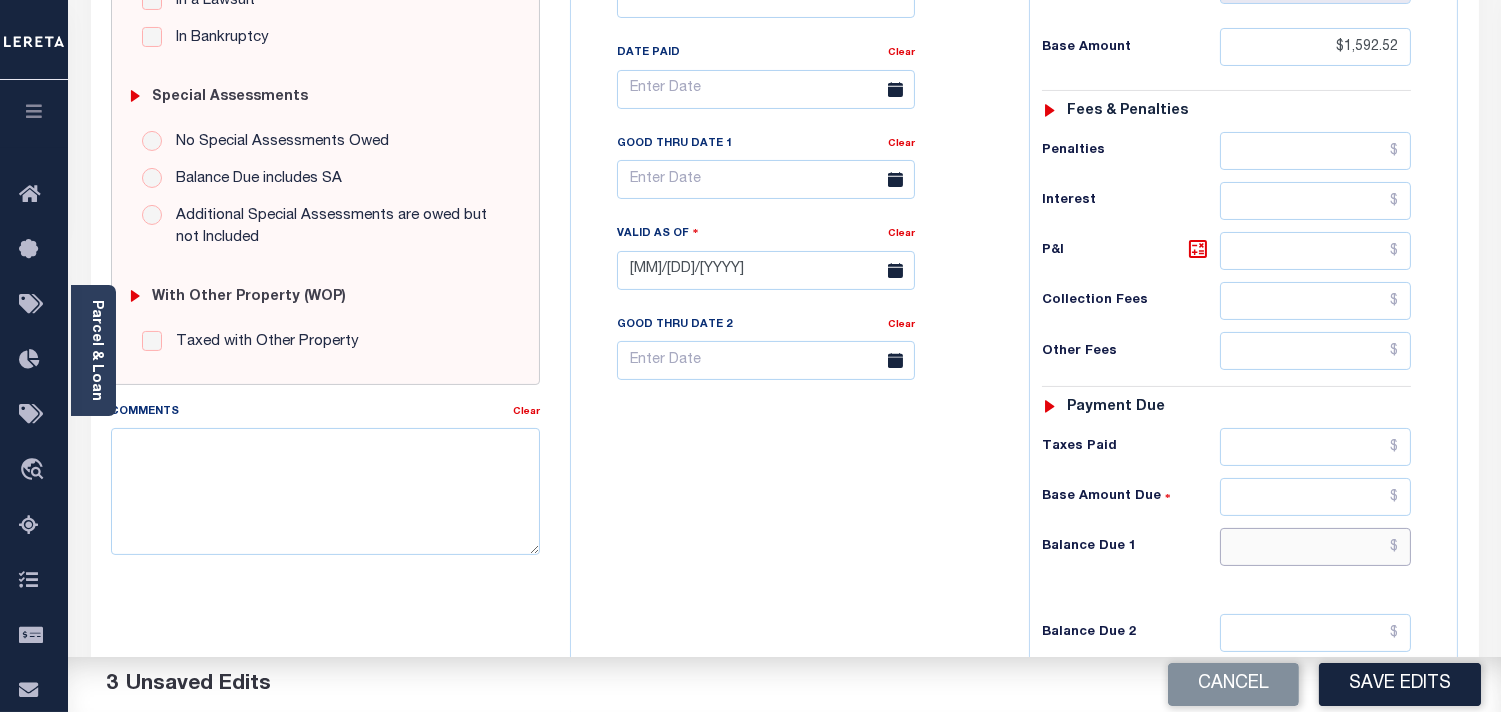 click at bounding box center (1315, 547) 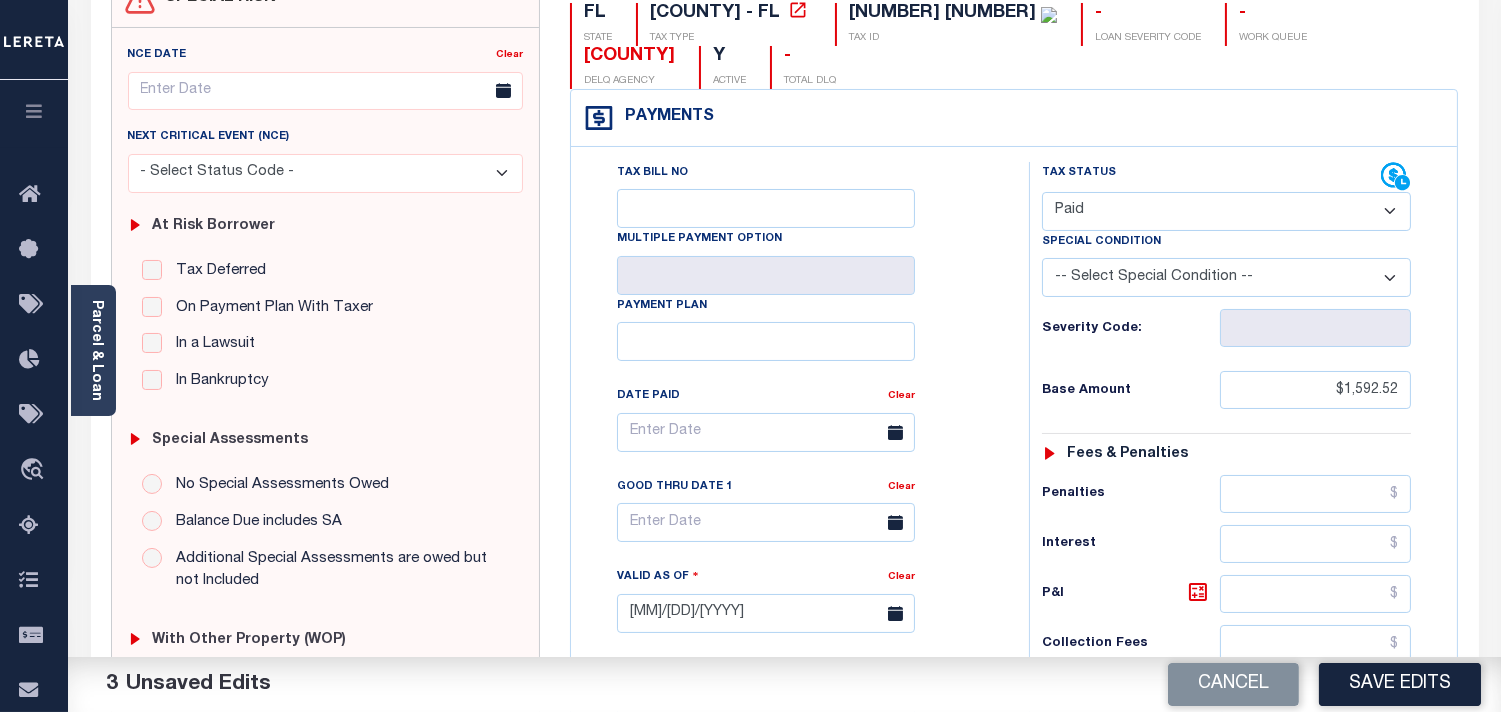 scroll, scrollTop: 0, scrollLeft: 0, axis: both 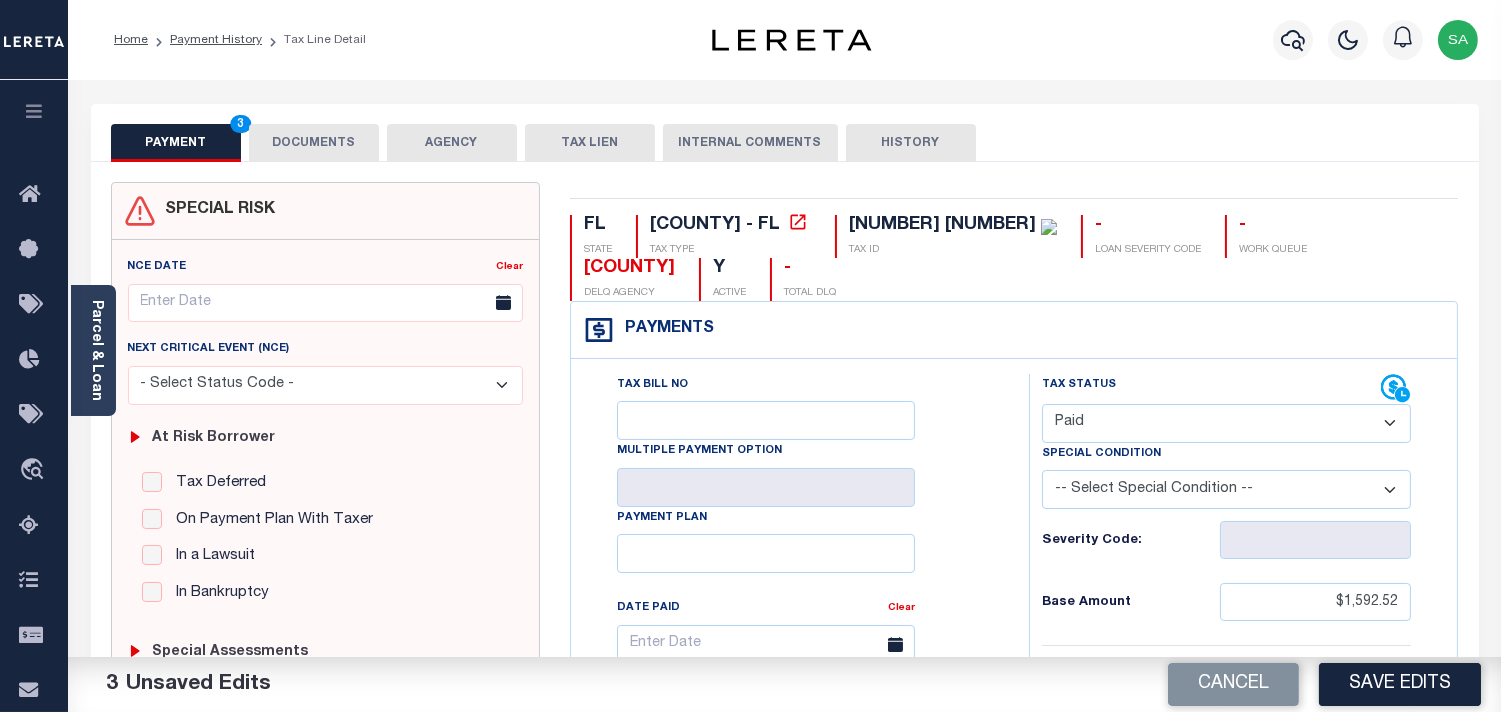 type on "$0" 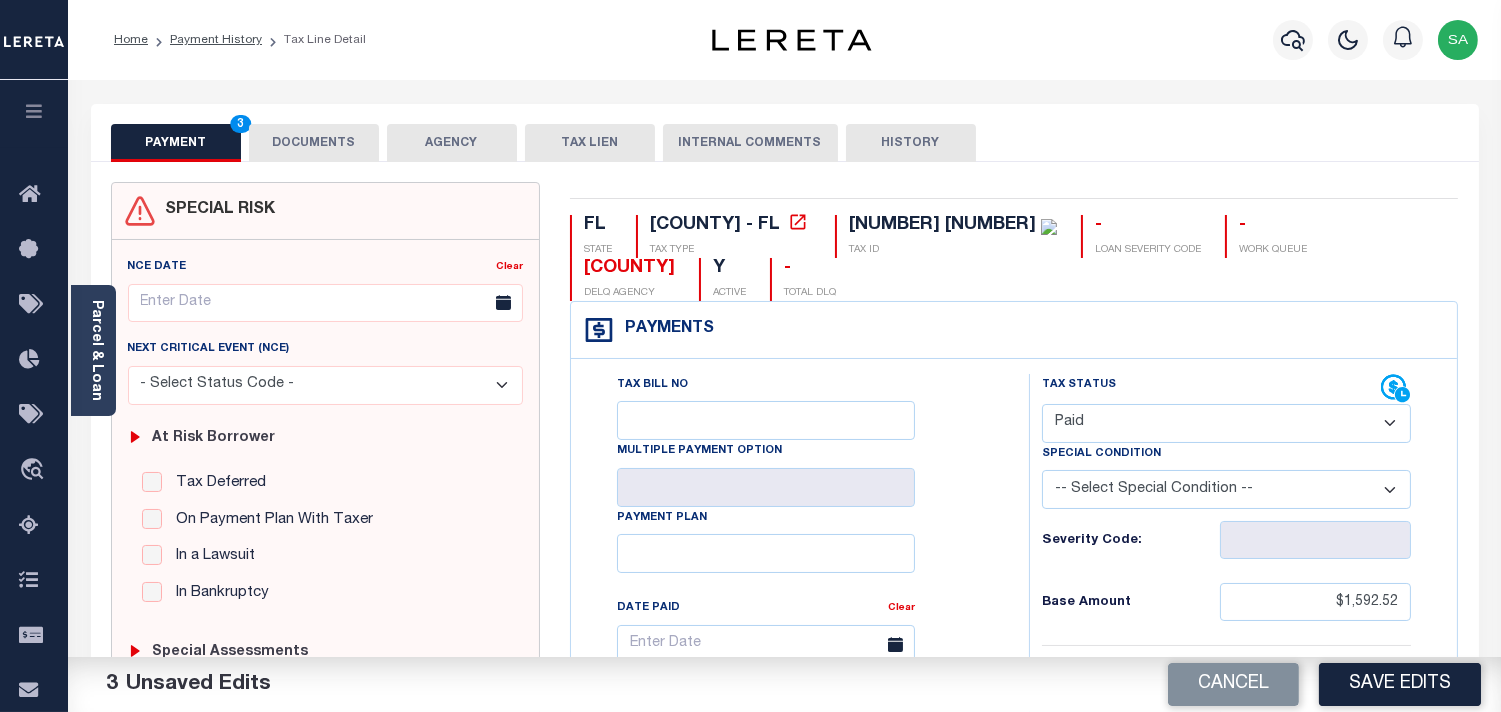 click on "DOCUMENTS" at bounding box center [314, 143] 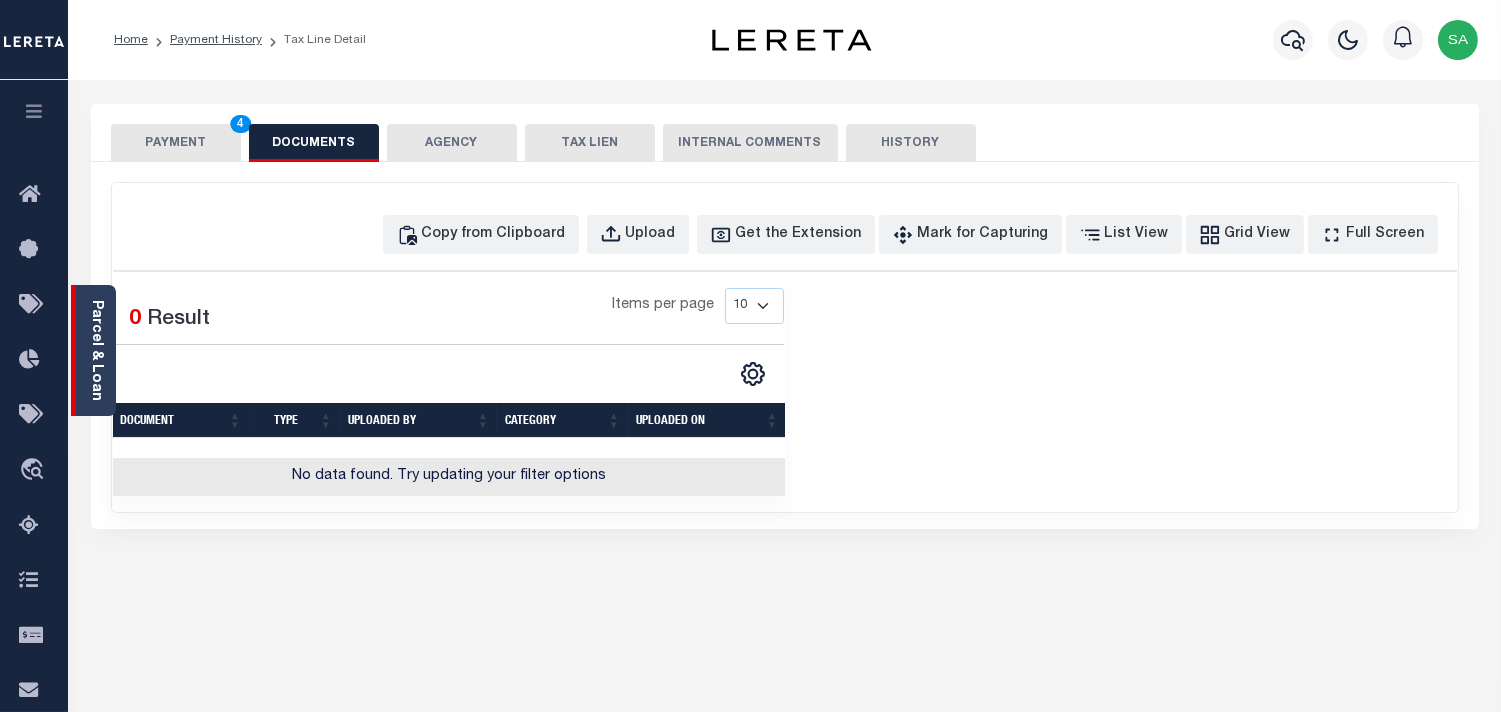 click on "Parcel & Loan" at bounding box center (96, 350) 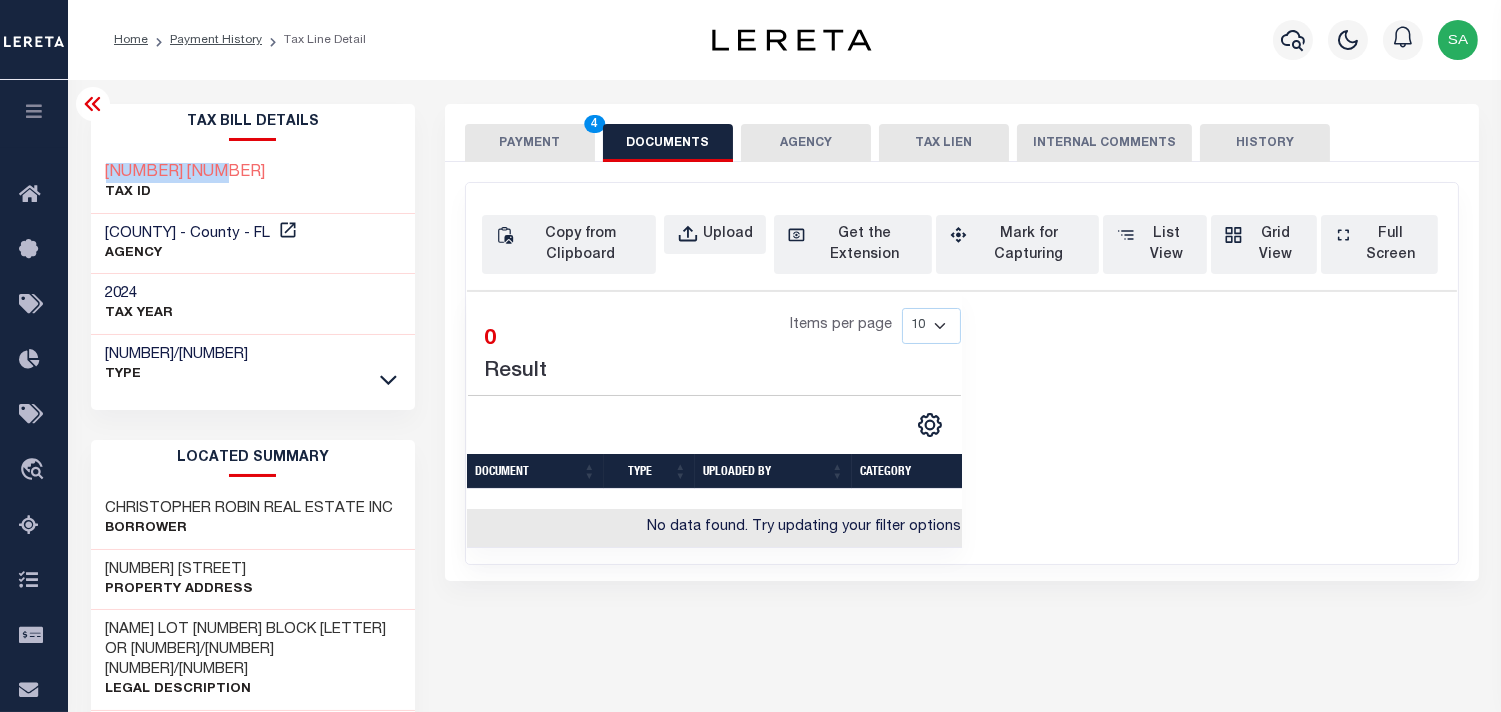 drag, startPoint x: 232, startPoint y: 172, endPoint x: 101, endPoint y: 170, distance: 131.01526 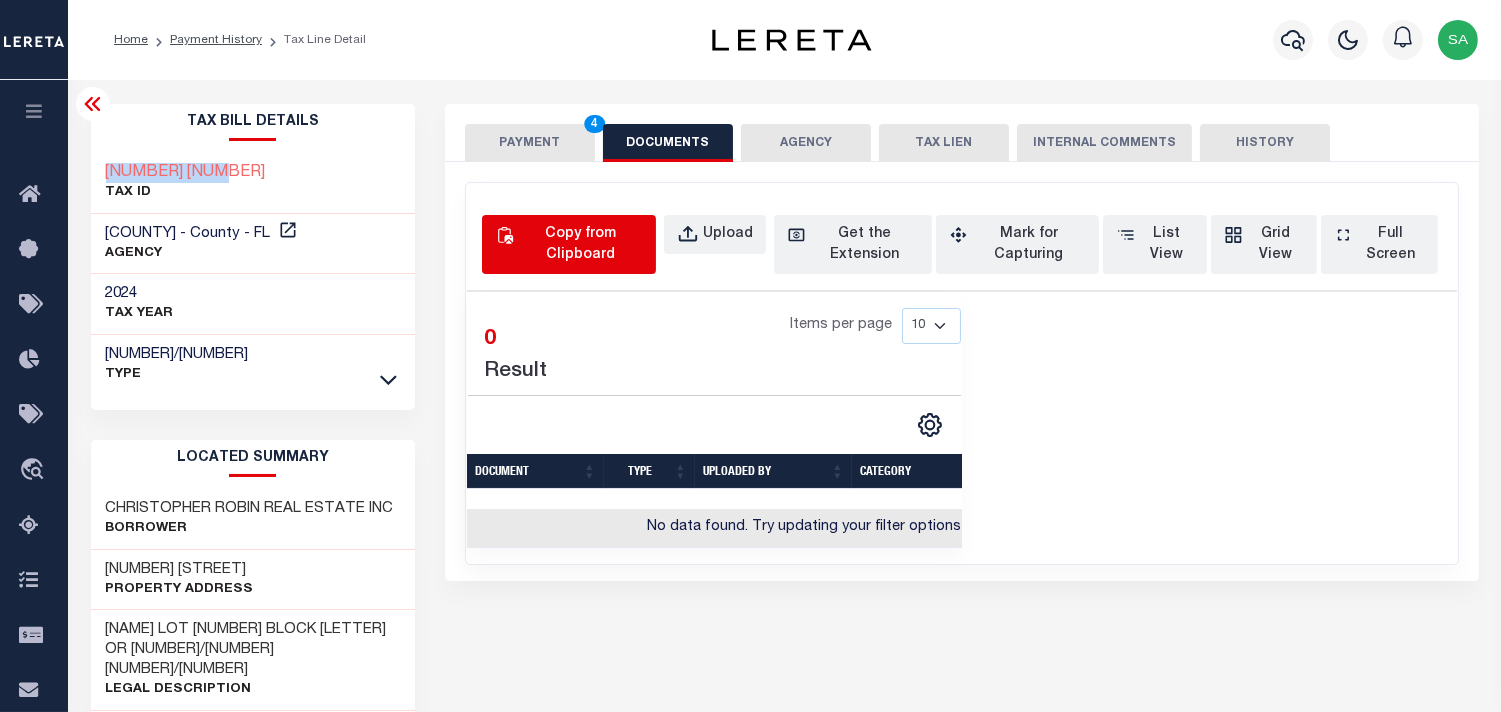 copy on "212635  N0050" 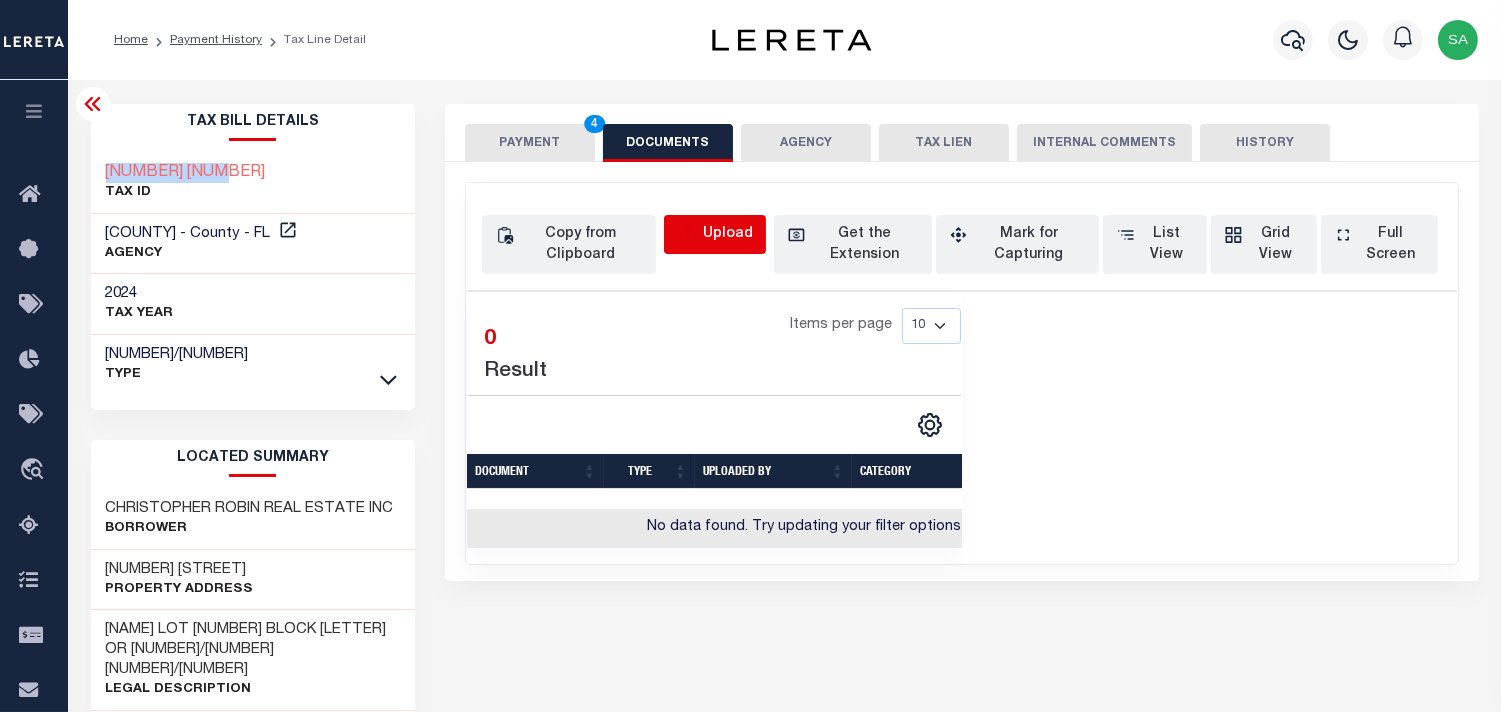 click at bounding box center [688, 235] 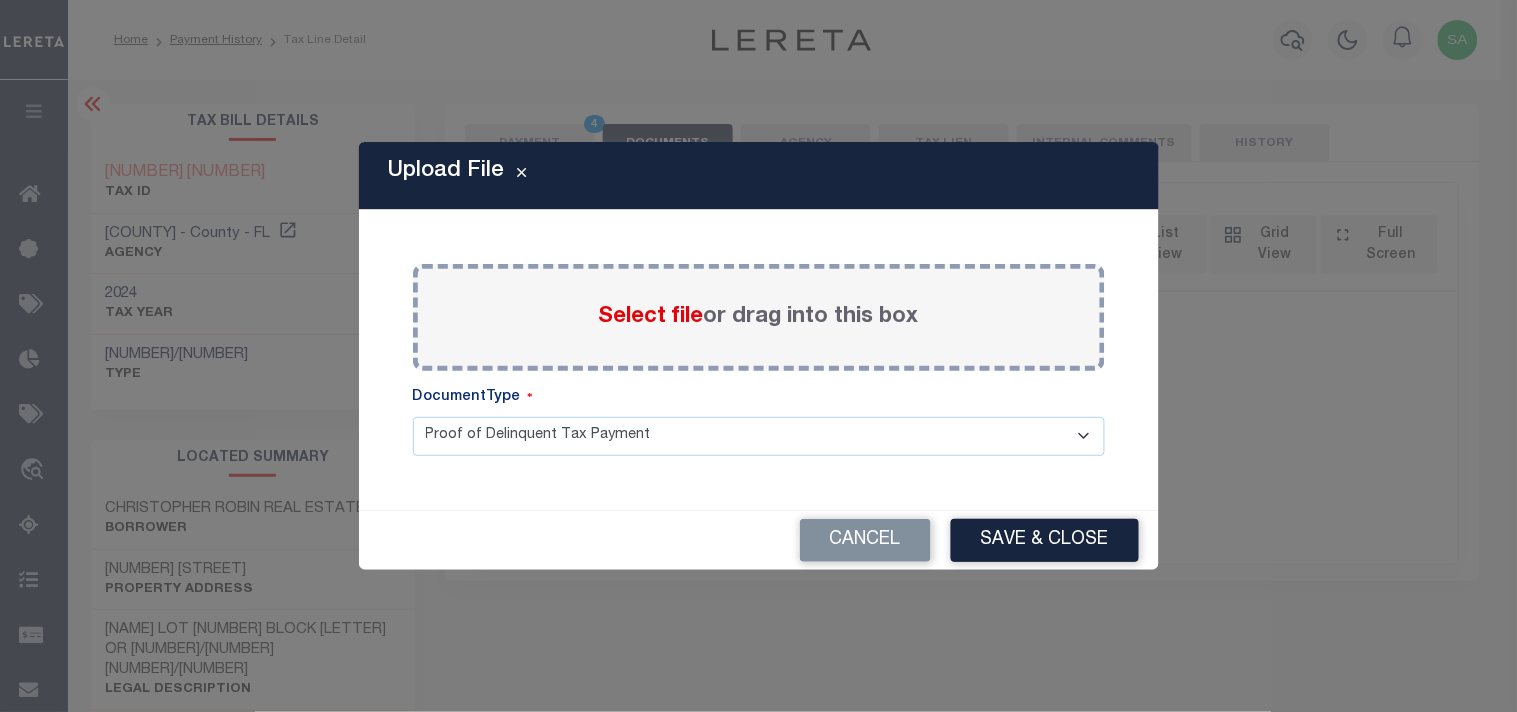 click on "Select file" at bounding box center [651, 317] 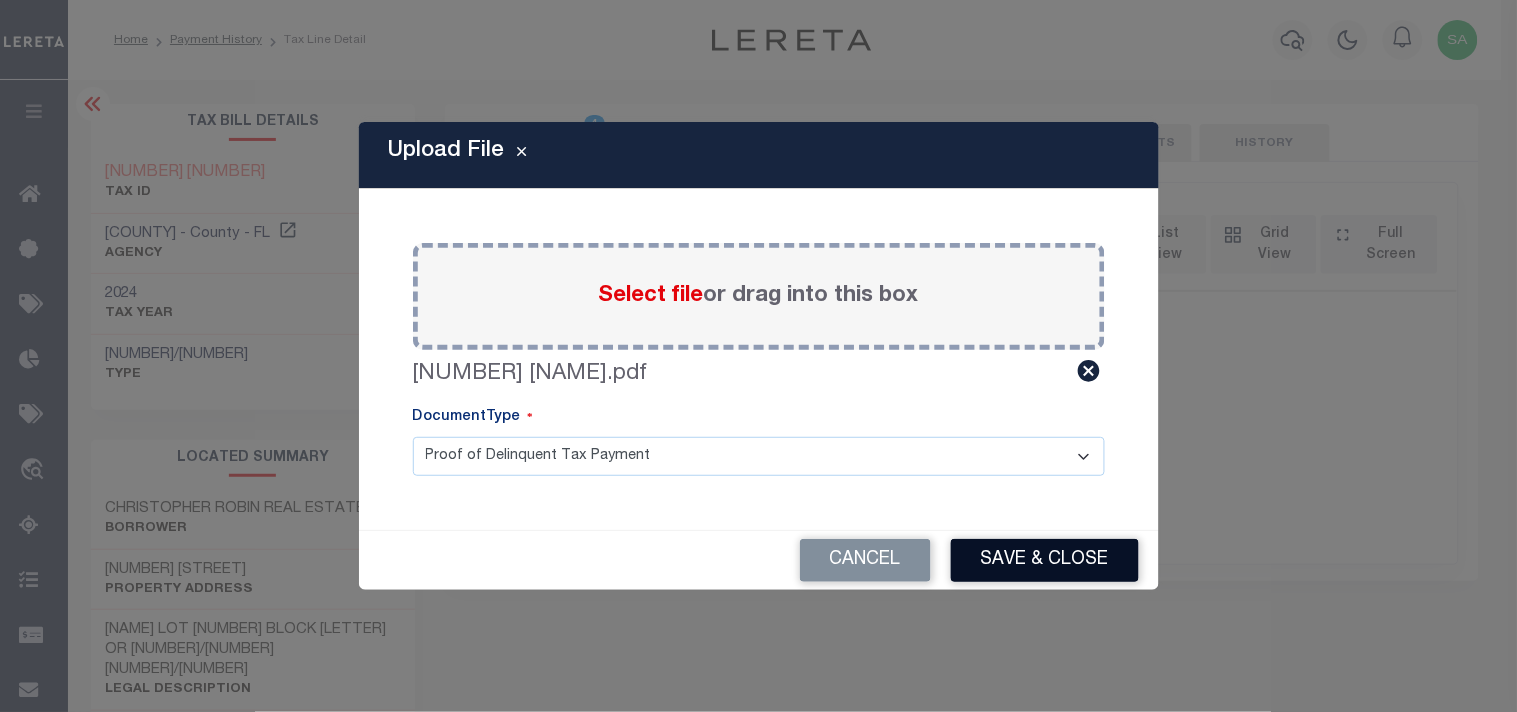 click on "Save & Close" at bounding box center [1045, 560] 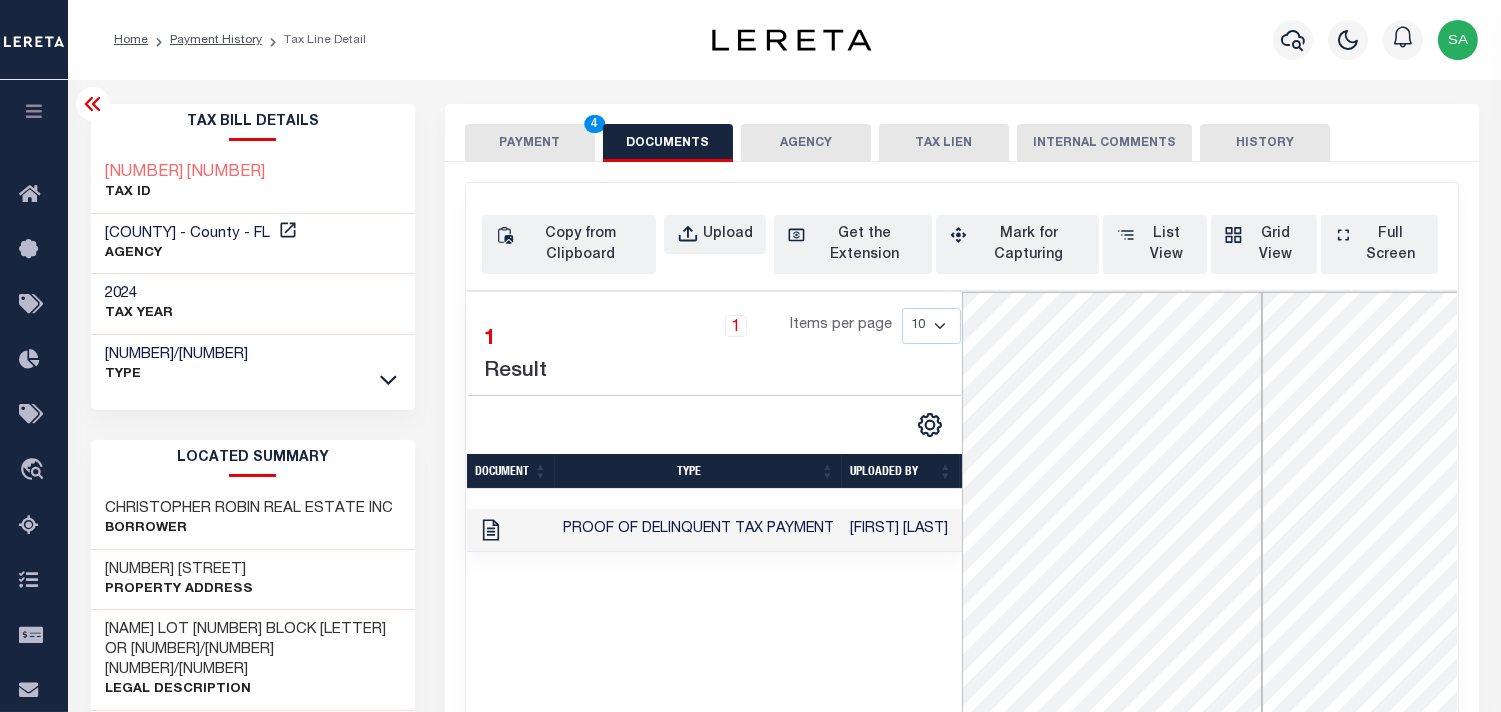 click on "PAYMENT
4" at bounding box center [530, 143] 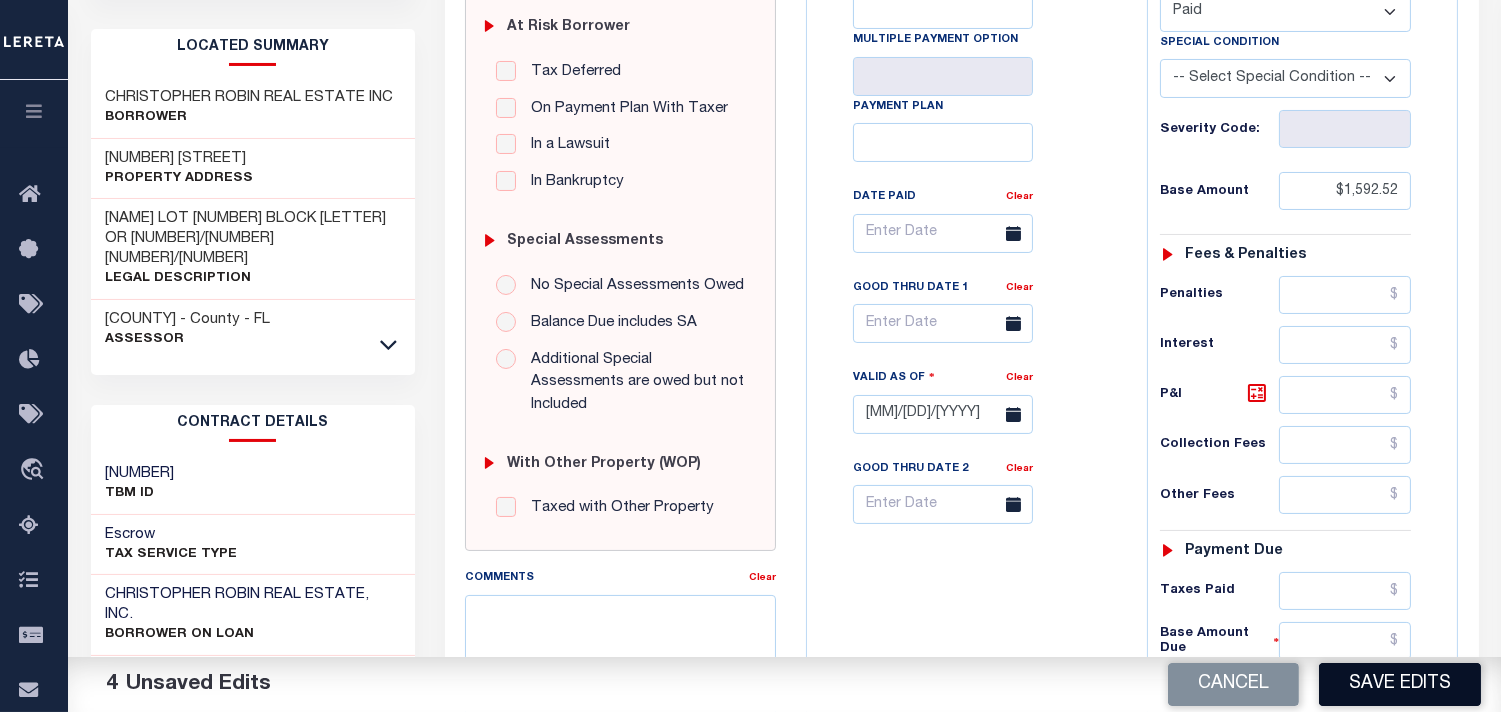 scroll, scrollTop: 444, scrollLeft: 0, axis: vertical 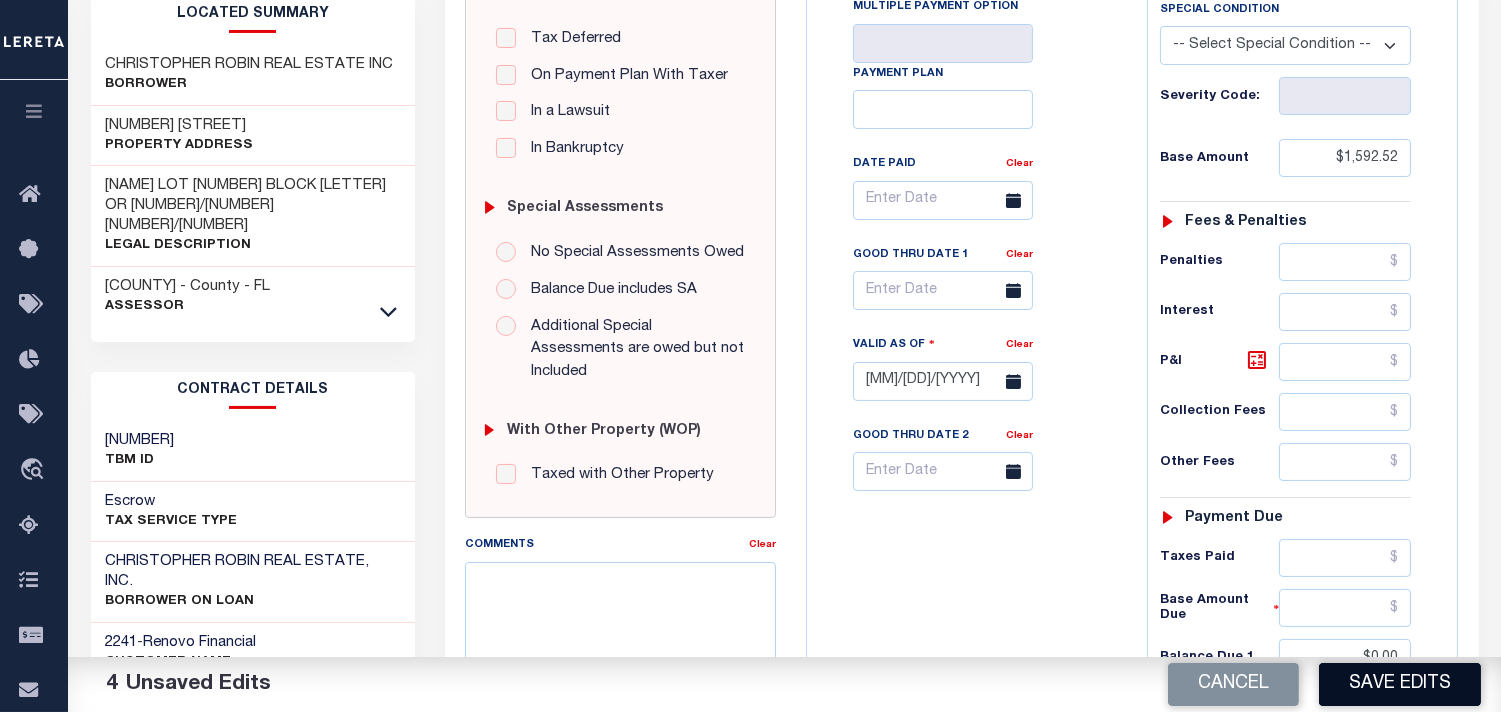 click on "Save Edits" at bounding box center (1400, 684) 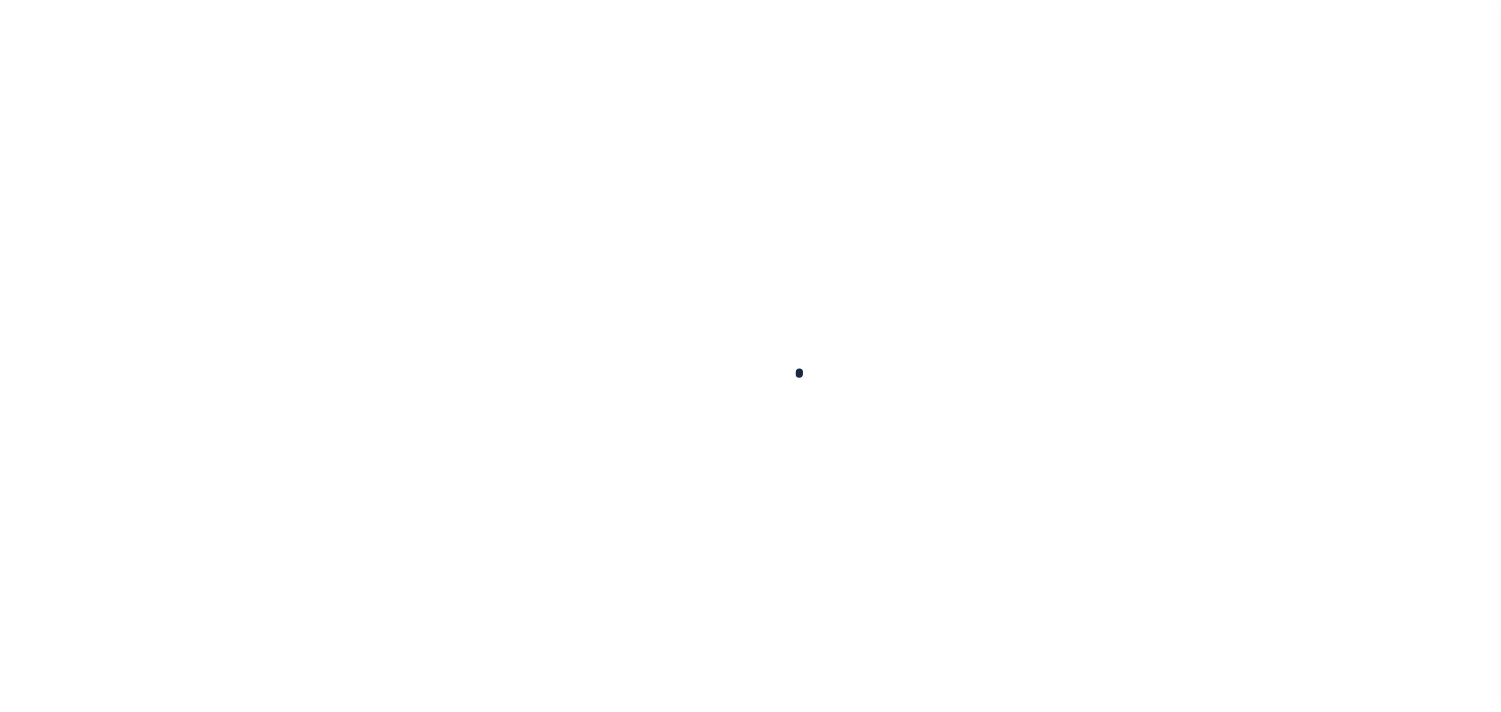 scroll, scrollTop: 0, scrollLeft: 0, axis: both 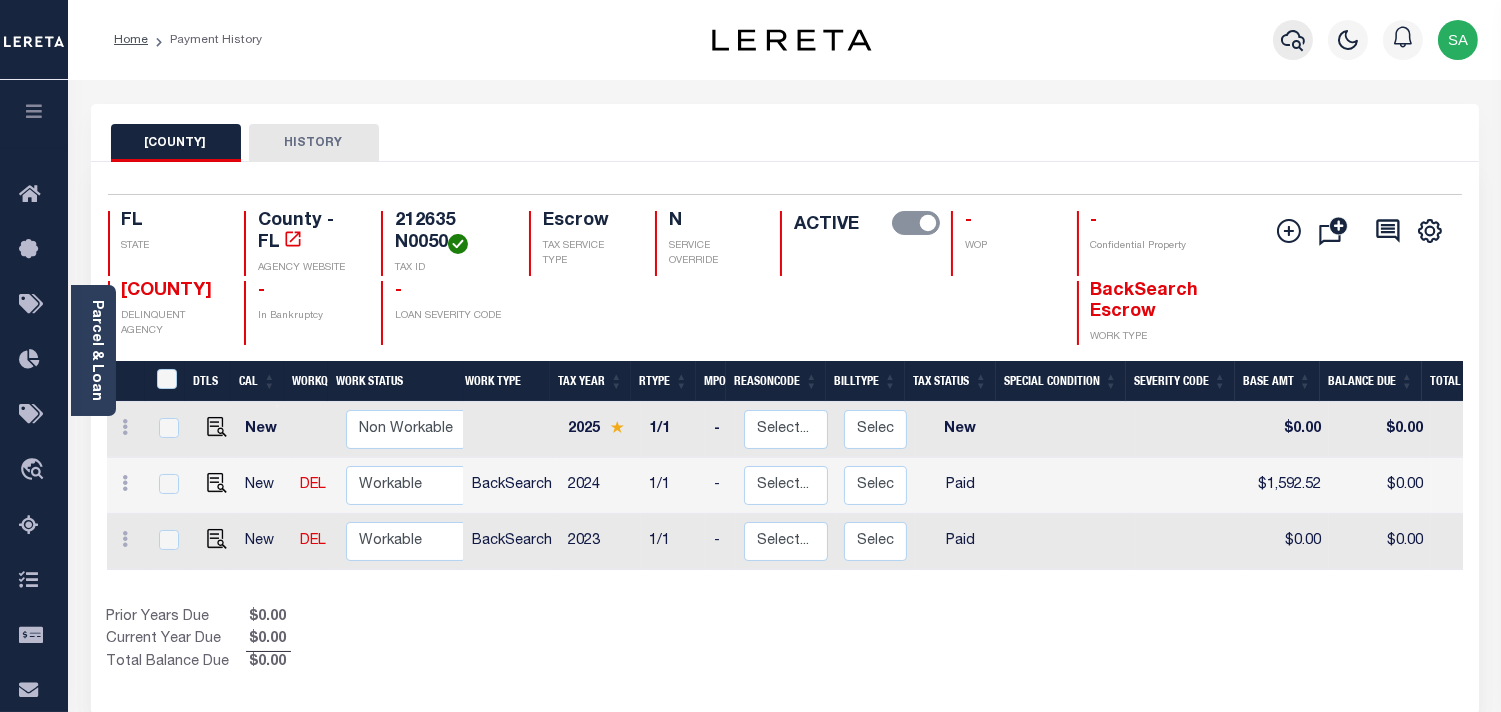 click at bounding box center (1293, 40) 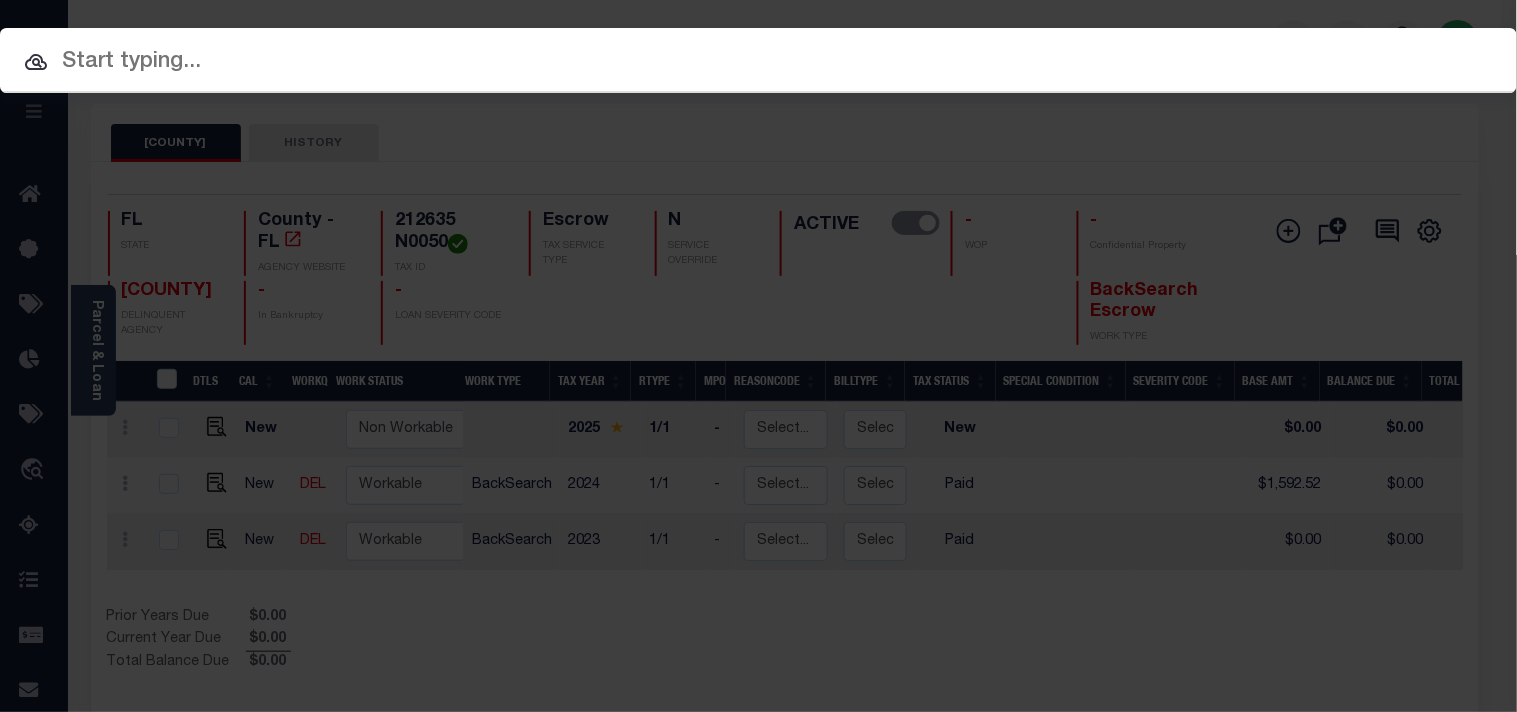 click at bounding box center (758, 62) 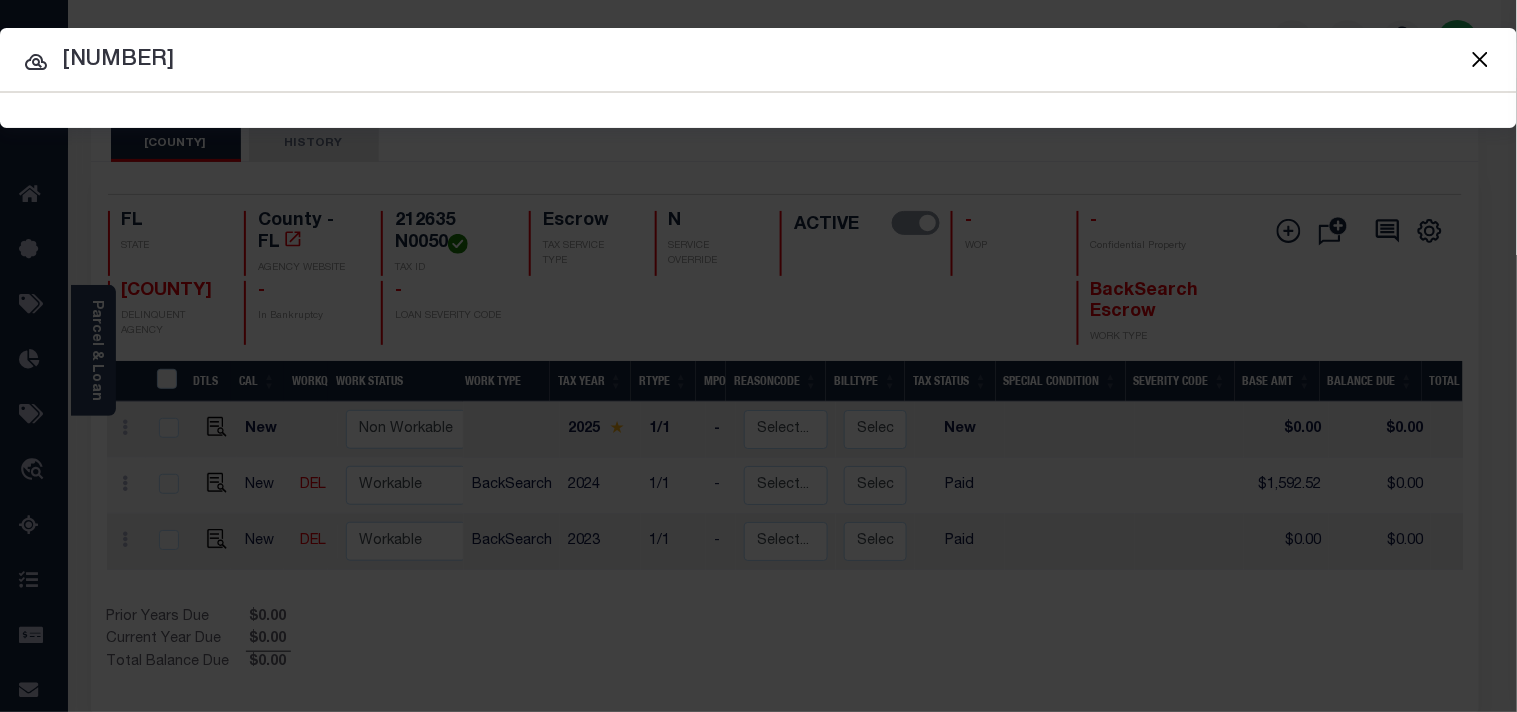 type on "[POSTALCODE]" 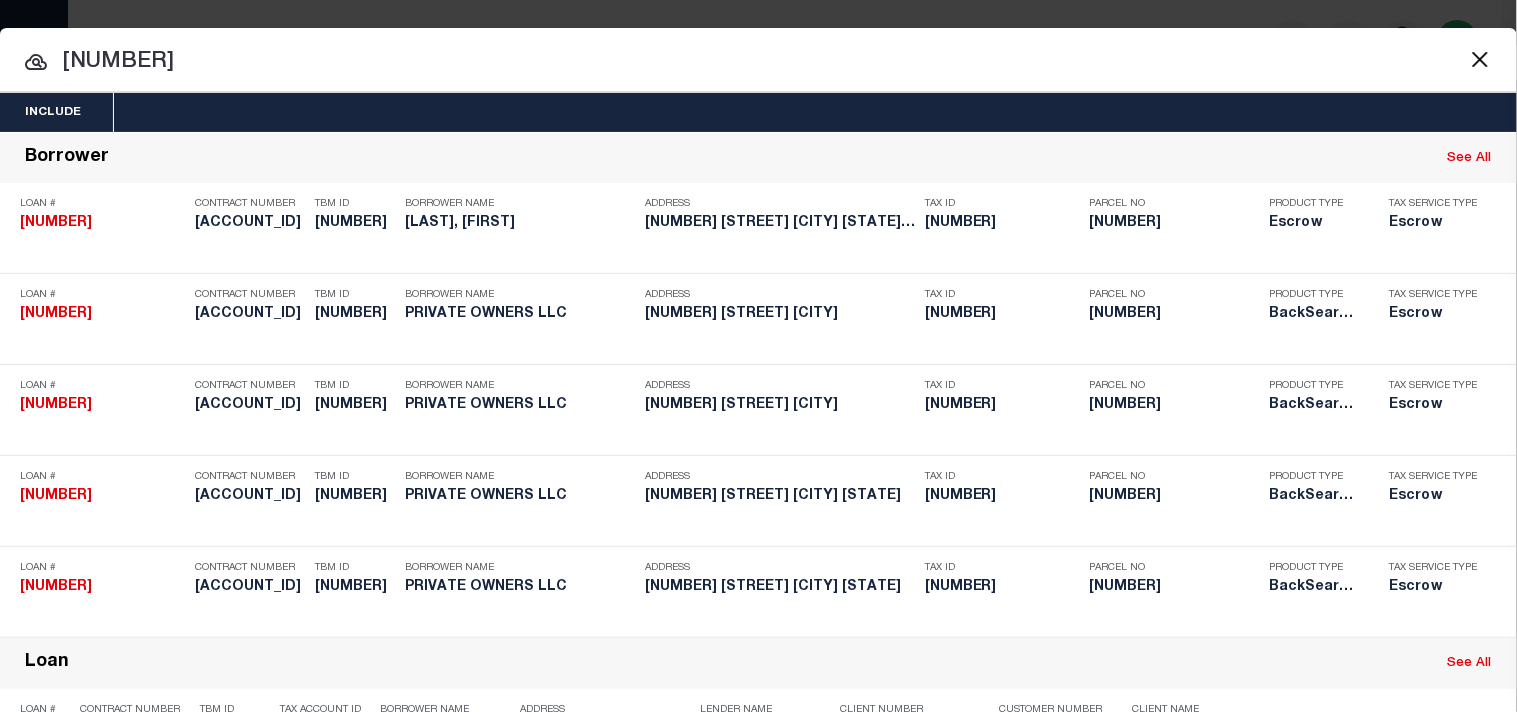 scroll, scrollTop: 740, scrollLeft: 0, axis: vertical 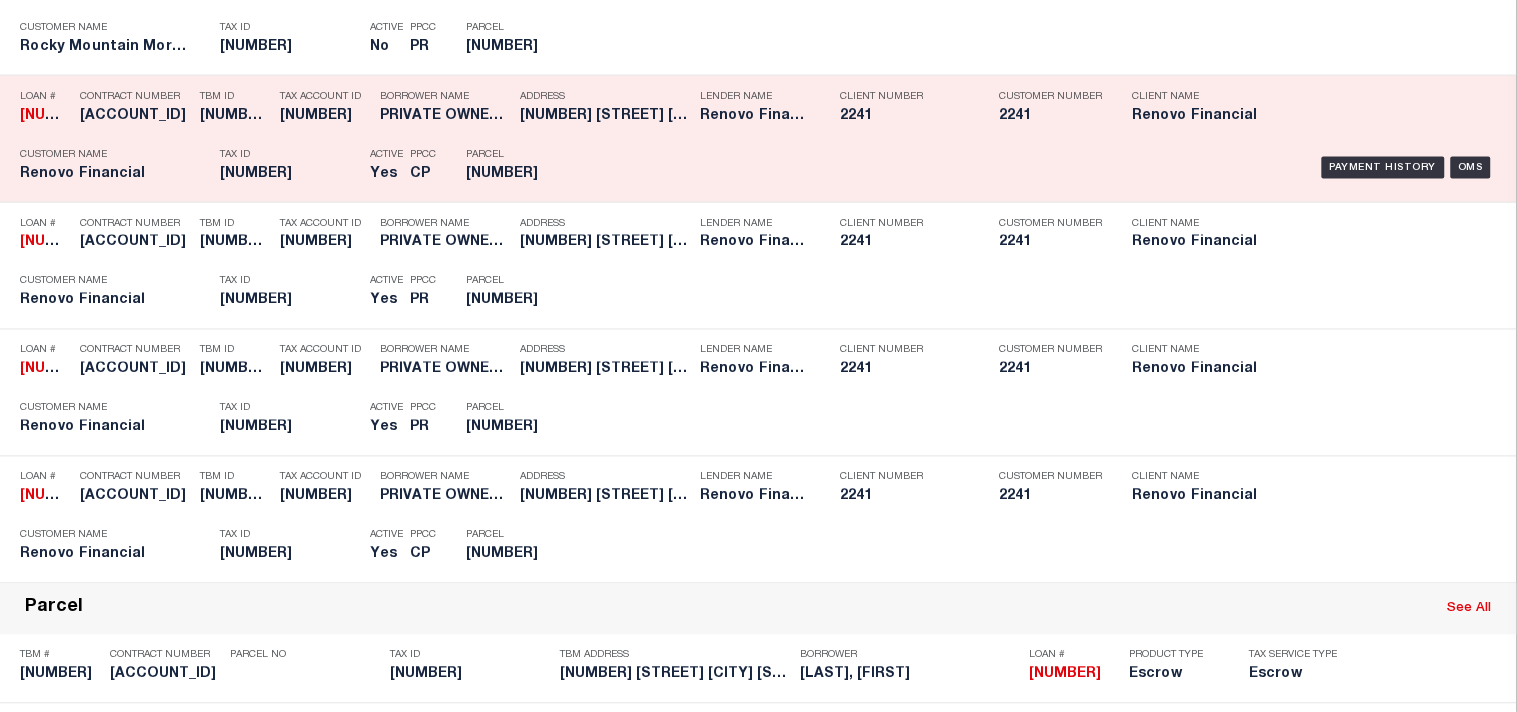 click on "Parcel
04442712000750110" at bounding box center (511, 168) 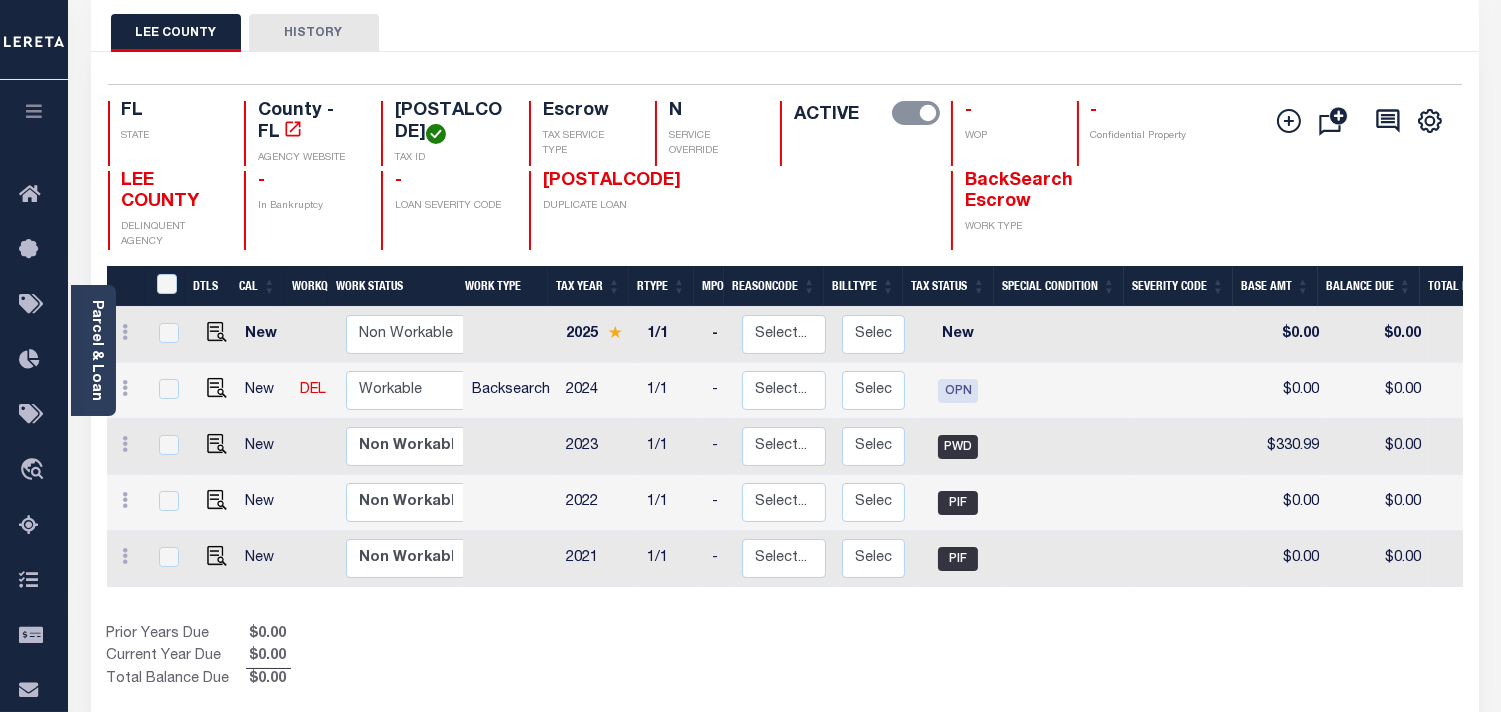 scroll, scrollTop: 111, scrollLeft: 0, axis: vertical 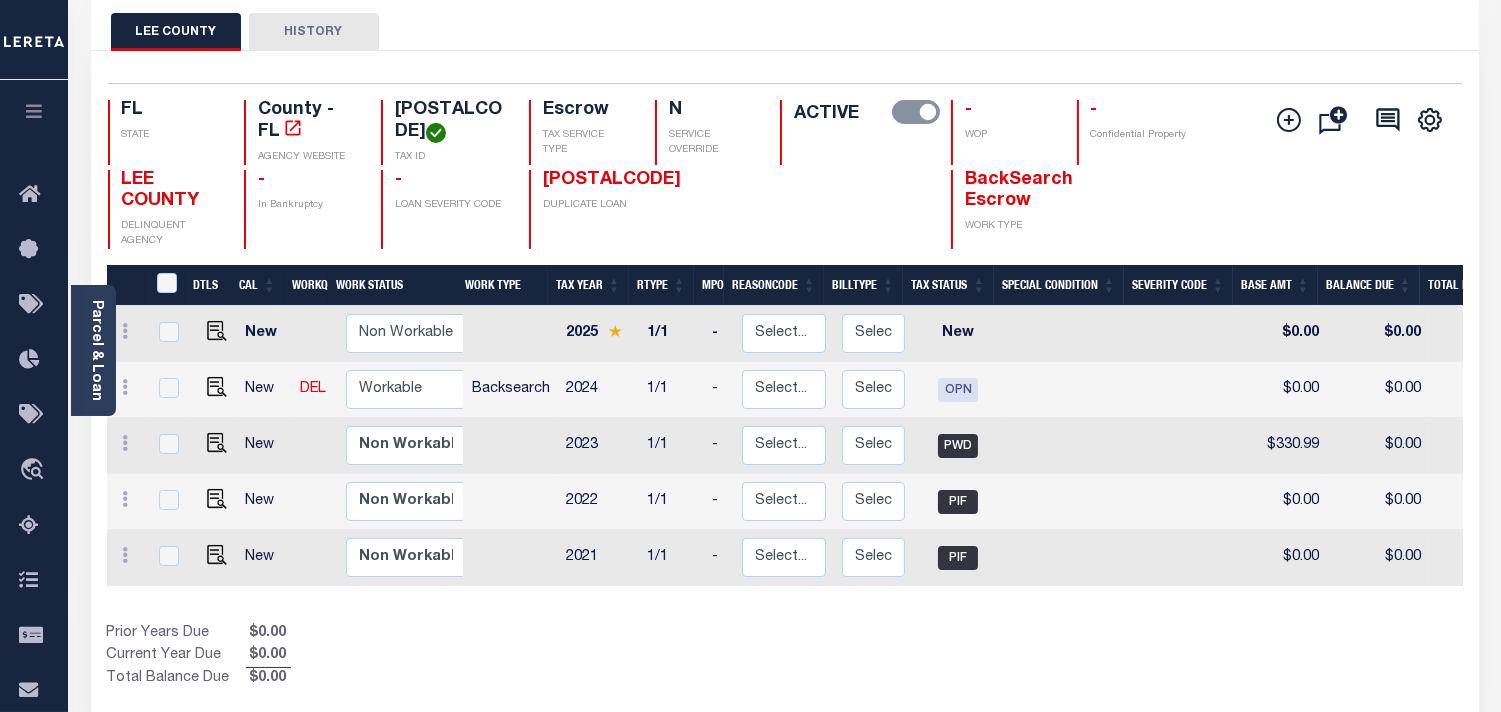 drag, startPoint x: 393, startPoint y: 107, endPoint x: 450, endPoint y: 128, distance: 60.74537 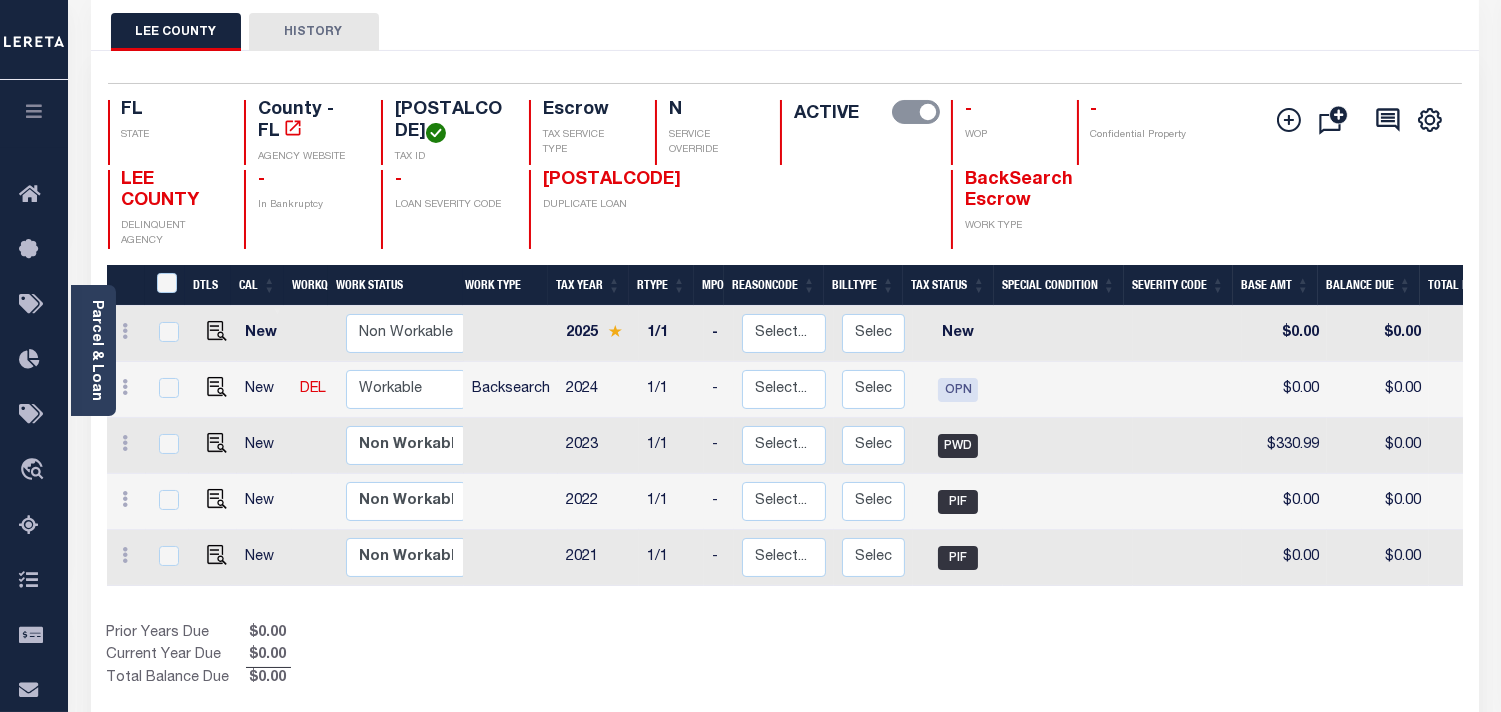 copy on "[POSTALCODE]" 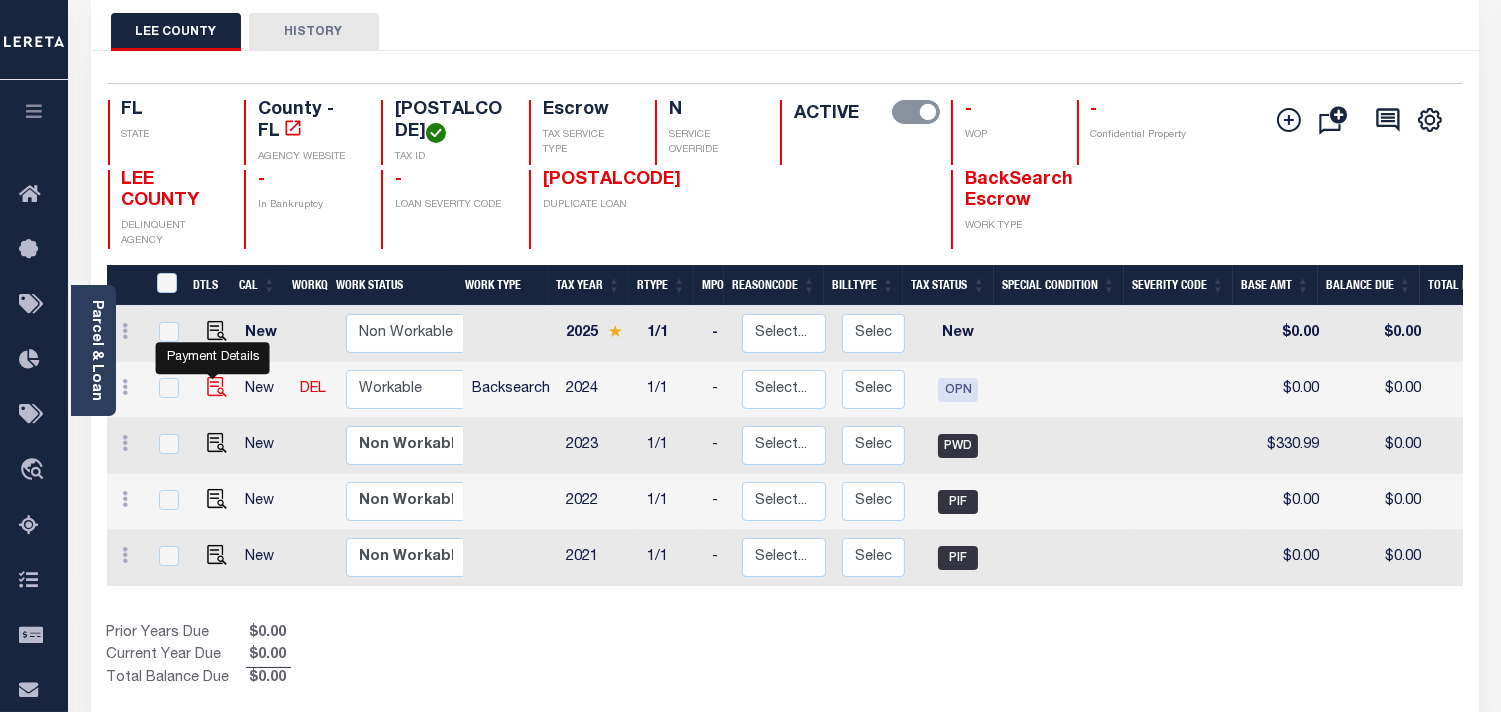 click at bounding box center (217, 387) 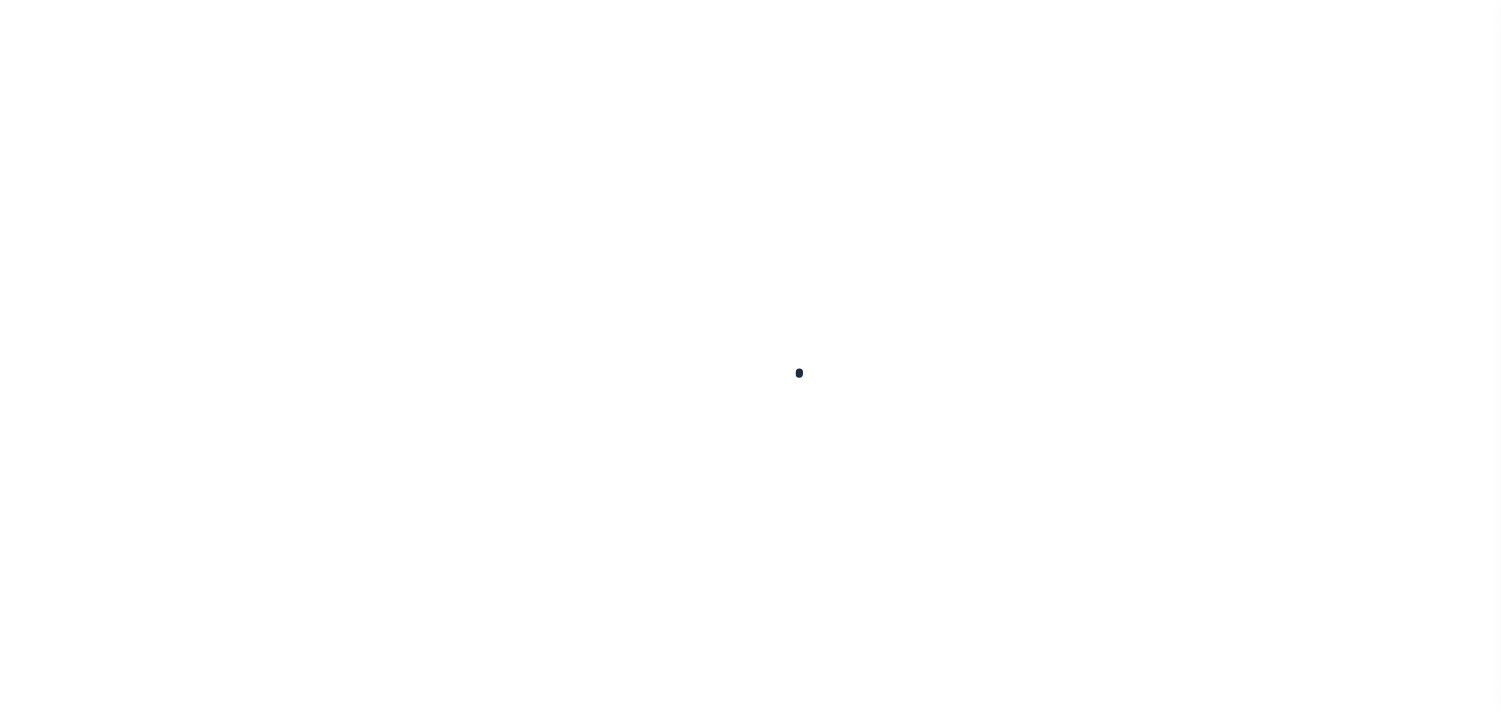 scroll, scrollTop: 0, scrollLeft: 0, axis: both 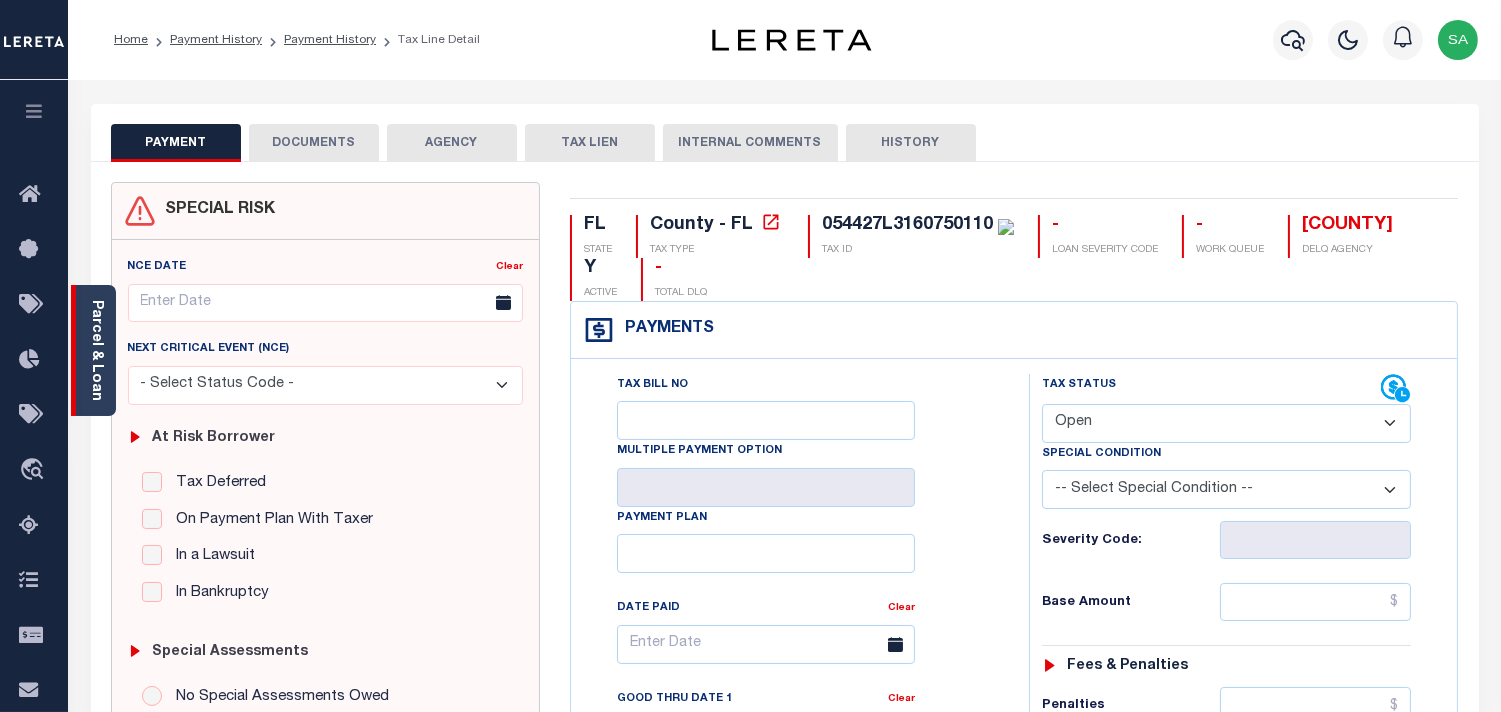 click on "Parcel & Loan" at bounding box center (96, 350) 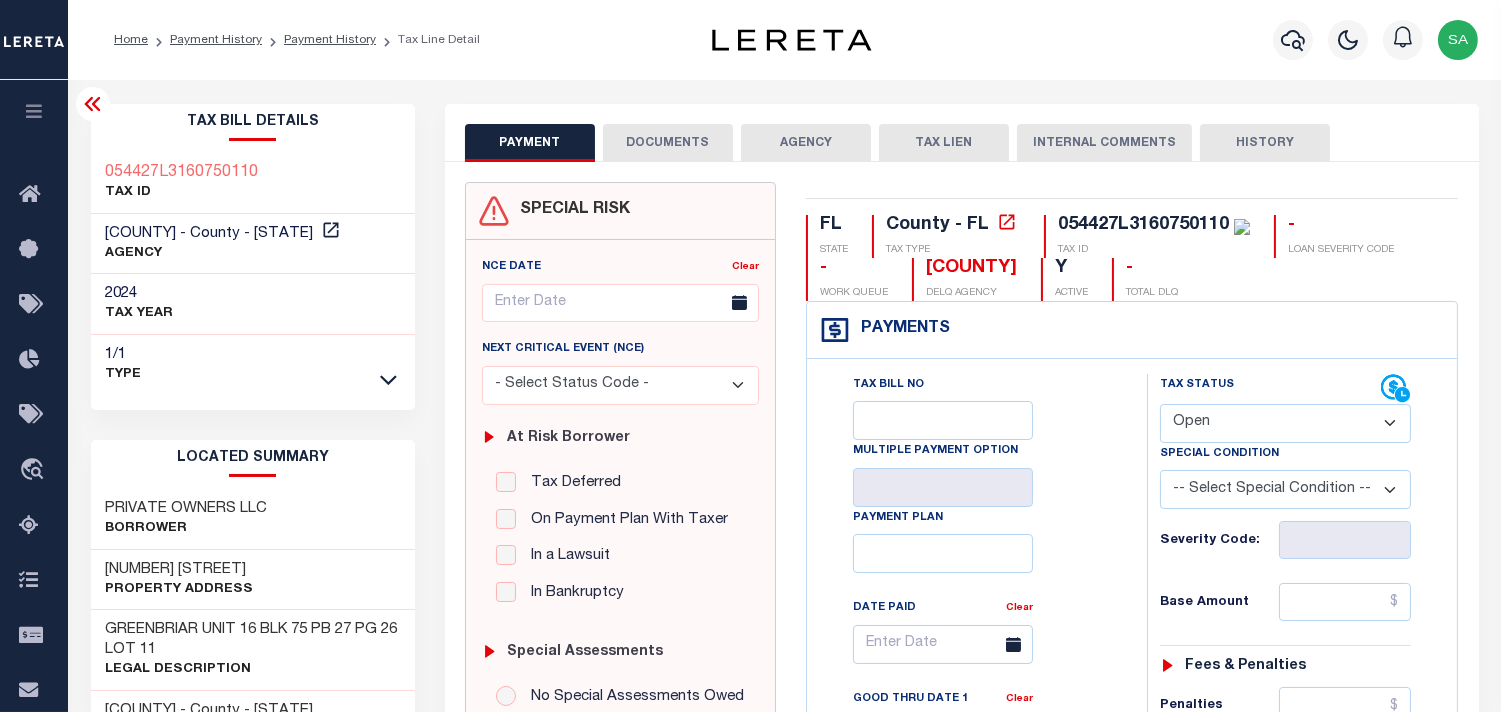 click on "054427L3160750110" at bounding box center [1143, 225] 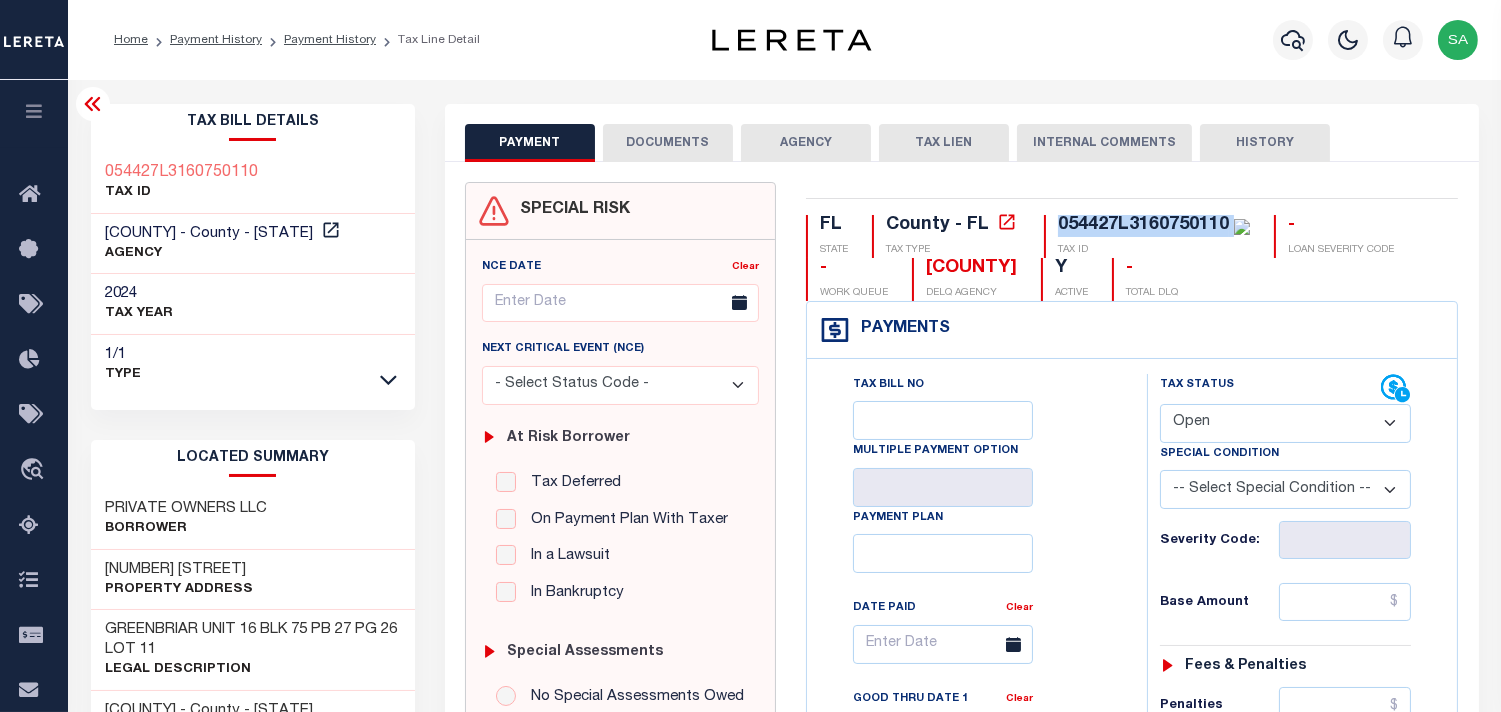 click on "054427L3160750110" at bounding box center (1143, 225) 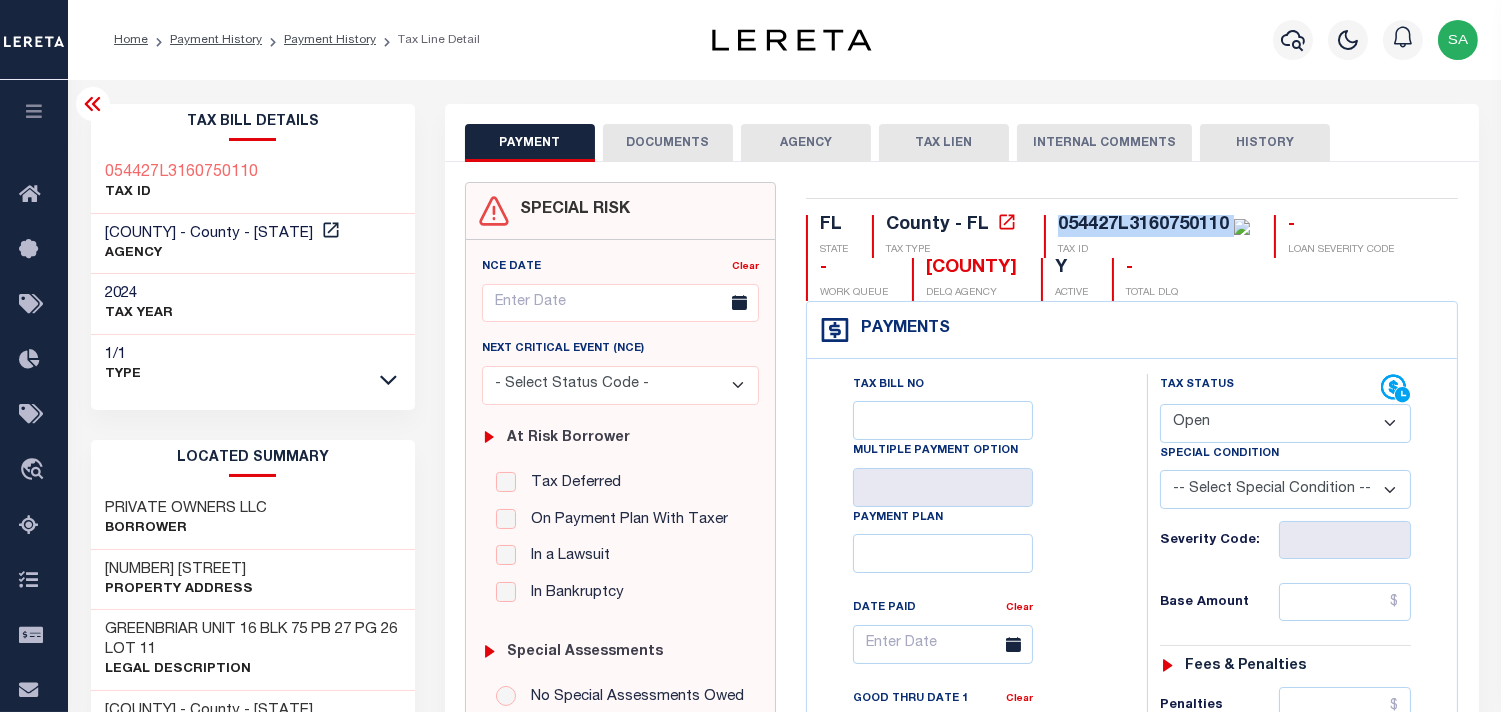 copy on "054427L3160750110" 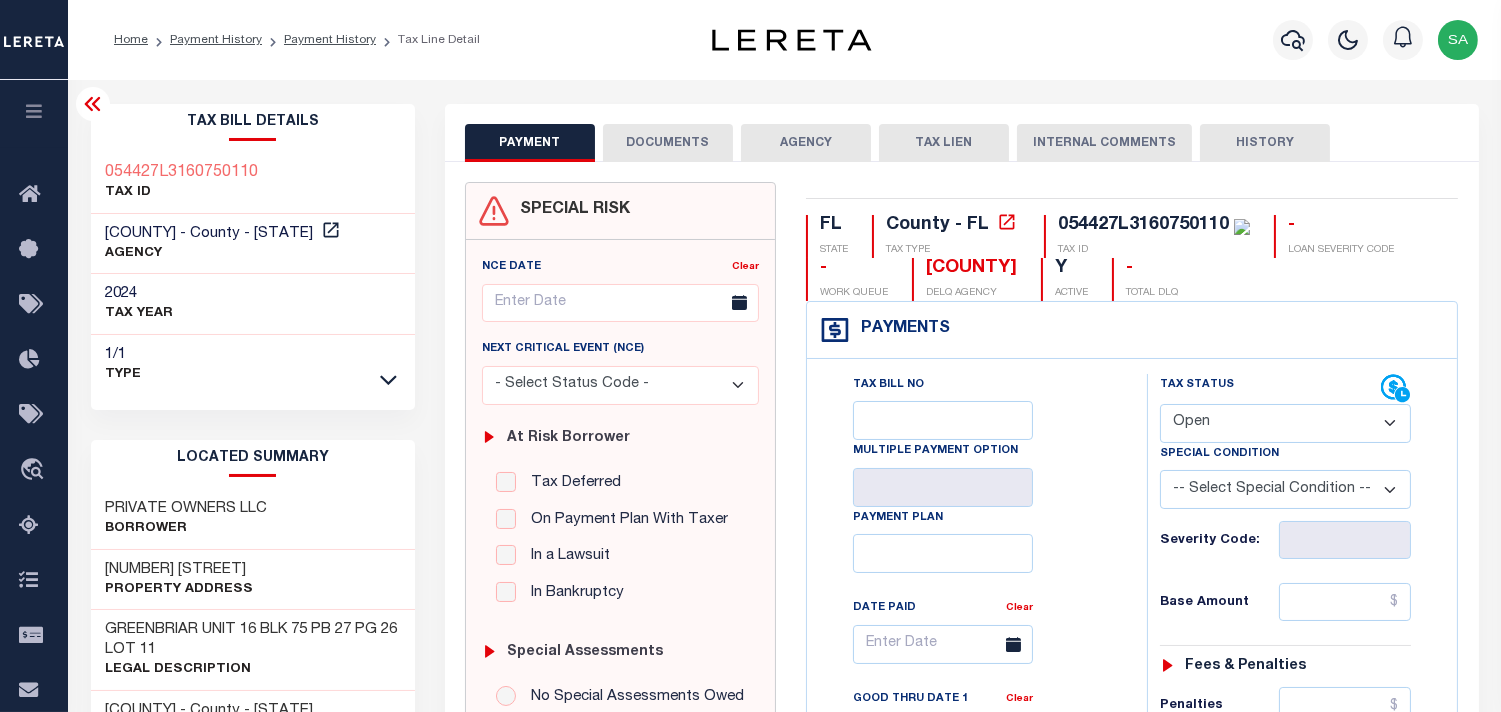 click on "Tax Status
Status" at bounding box center [1270, 389] 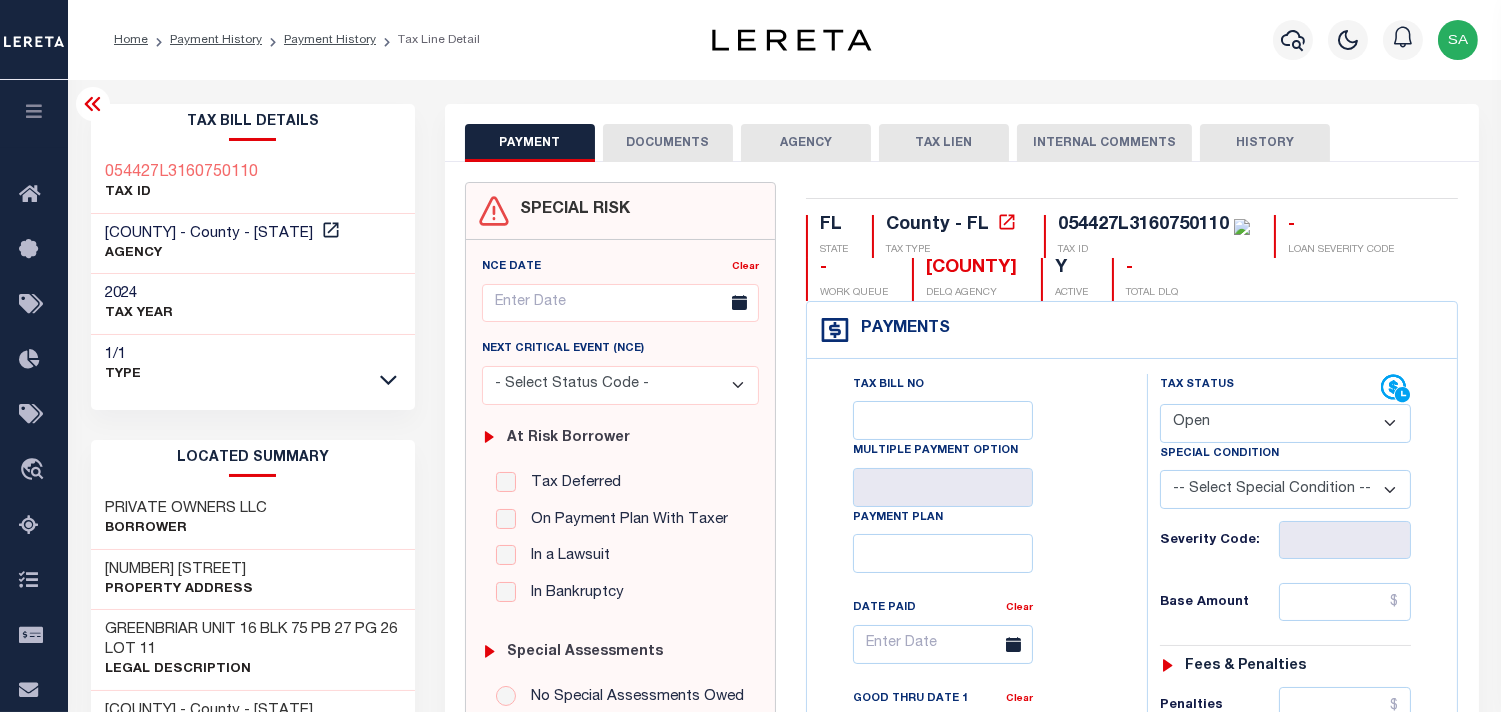 drag, startPoint x: 1244, startPoint y: 423, endPoint x: 1244, endPoint y: 436, distance: 13 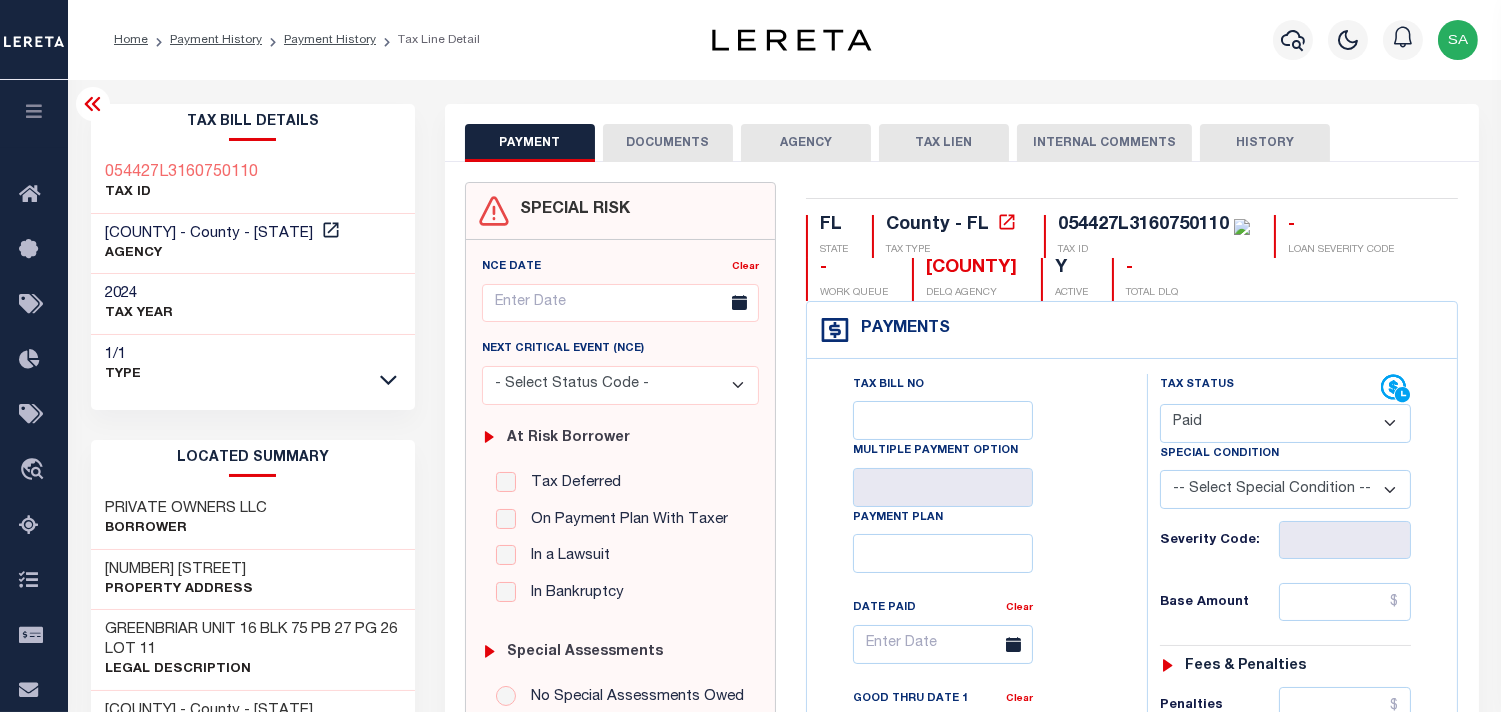 click on "- Select Status Code -
Open
Due/Unpaid
Paid
Incomplete
No Tax Due
Internal Refund Processed
New
Open" at bounding box center (1285, 423) 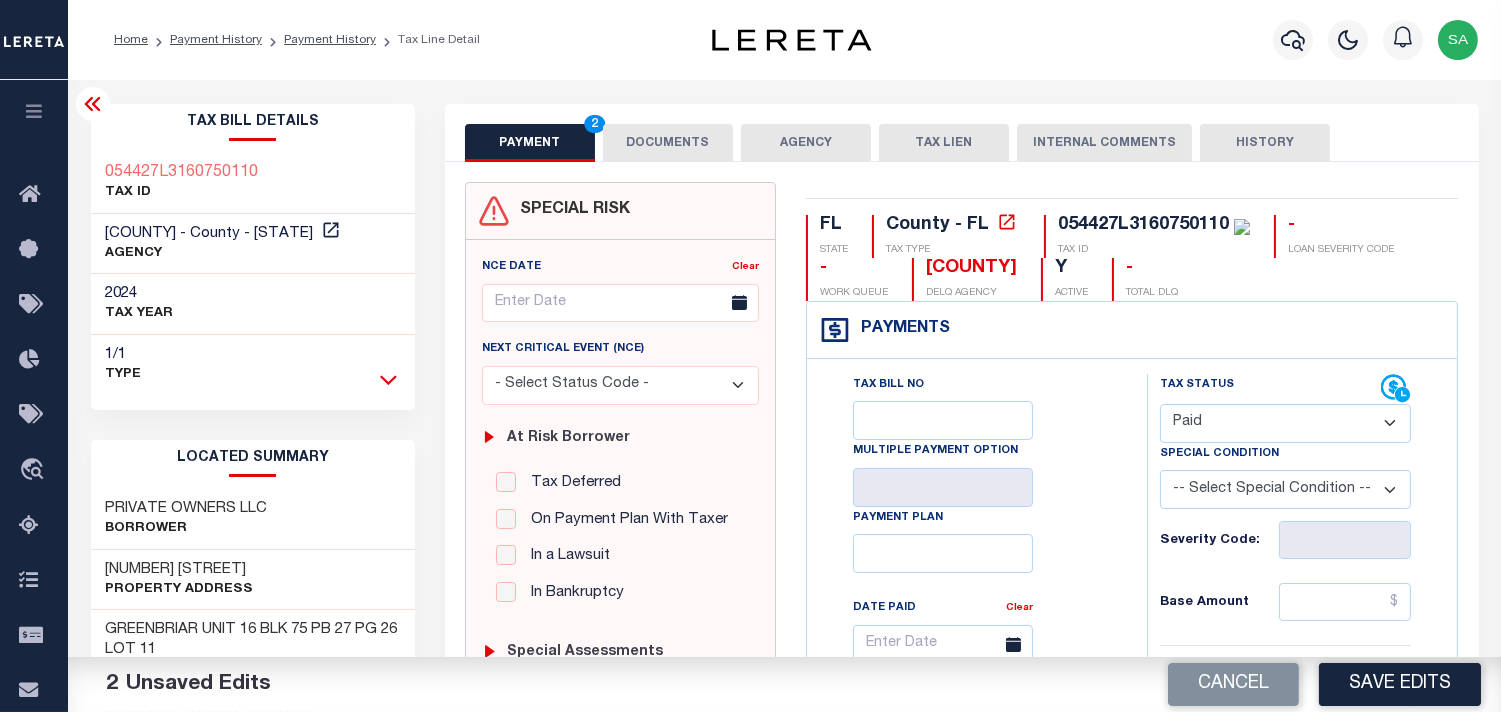 click at bounding box center [388, 379] 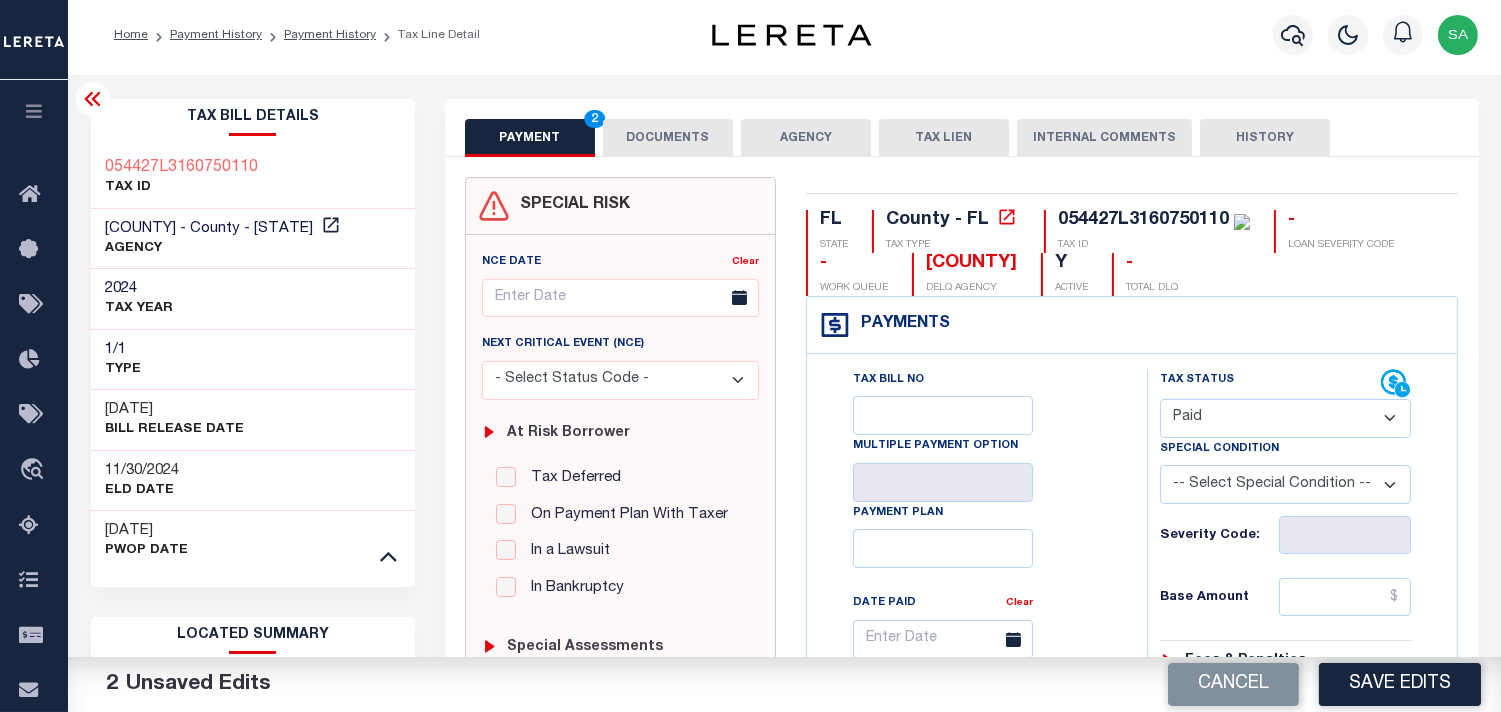 scroll, scrollTop: 0, scrollLeft: 0, axis: both 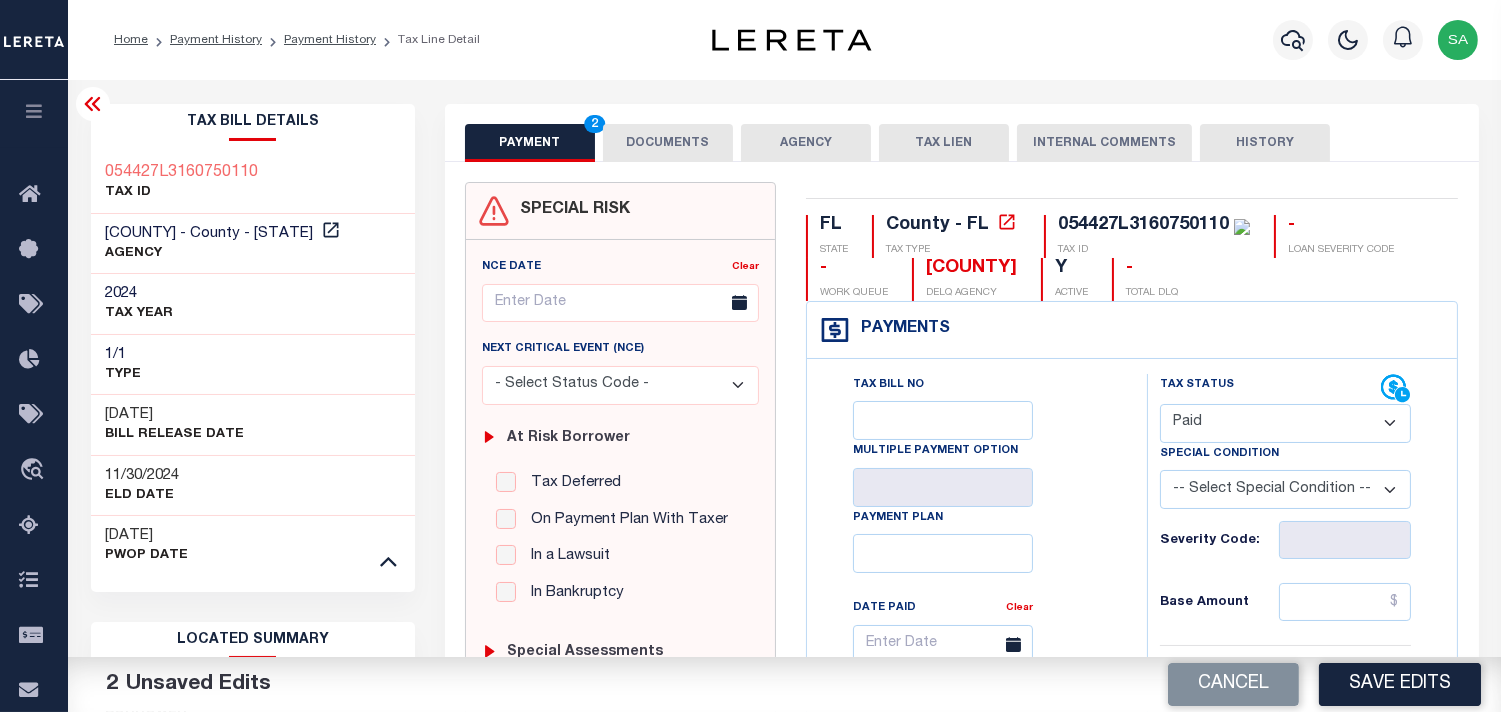 drag, startPoint x: 660, startPoint y: 144, endPoint x: 702, endPoint y: 172, distance: 50.47772 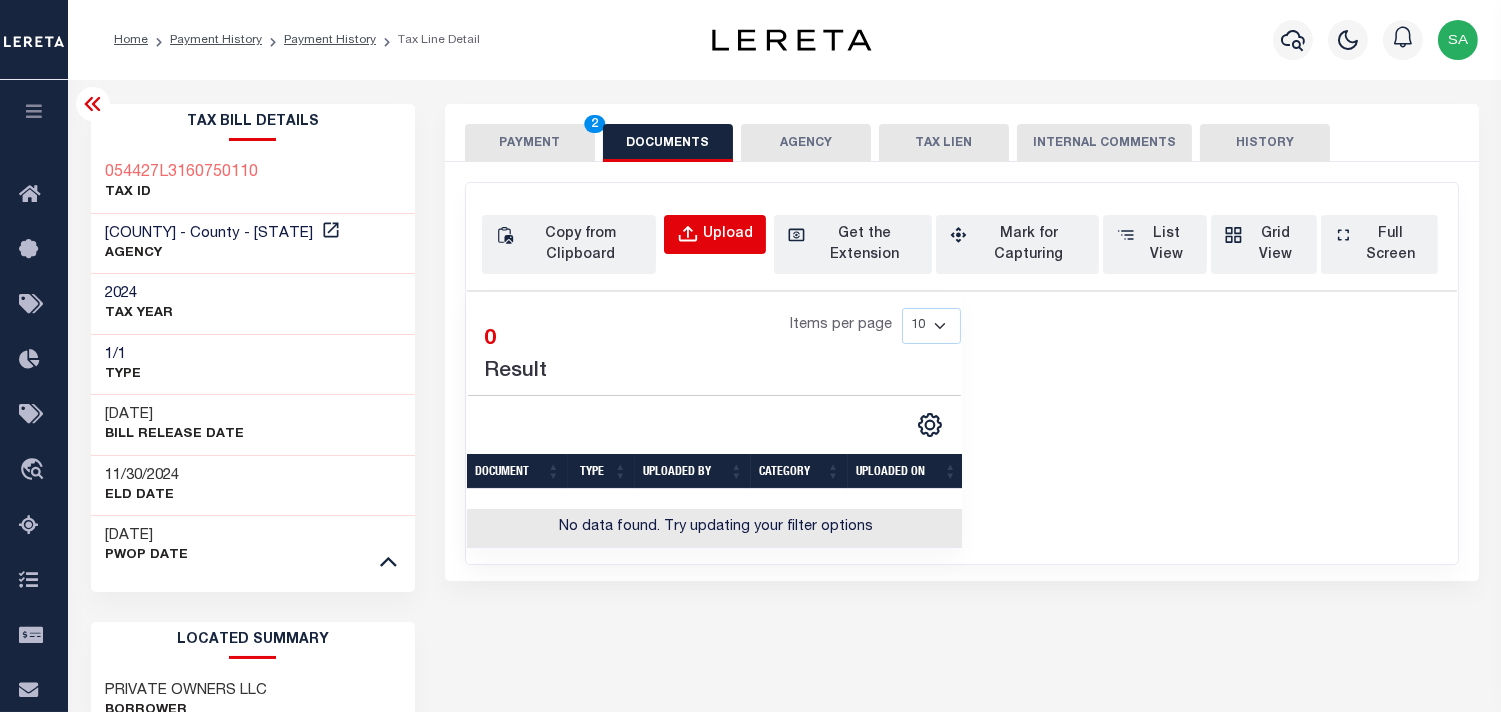 click on "Upload" at bounding box center [715, 234] 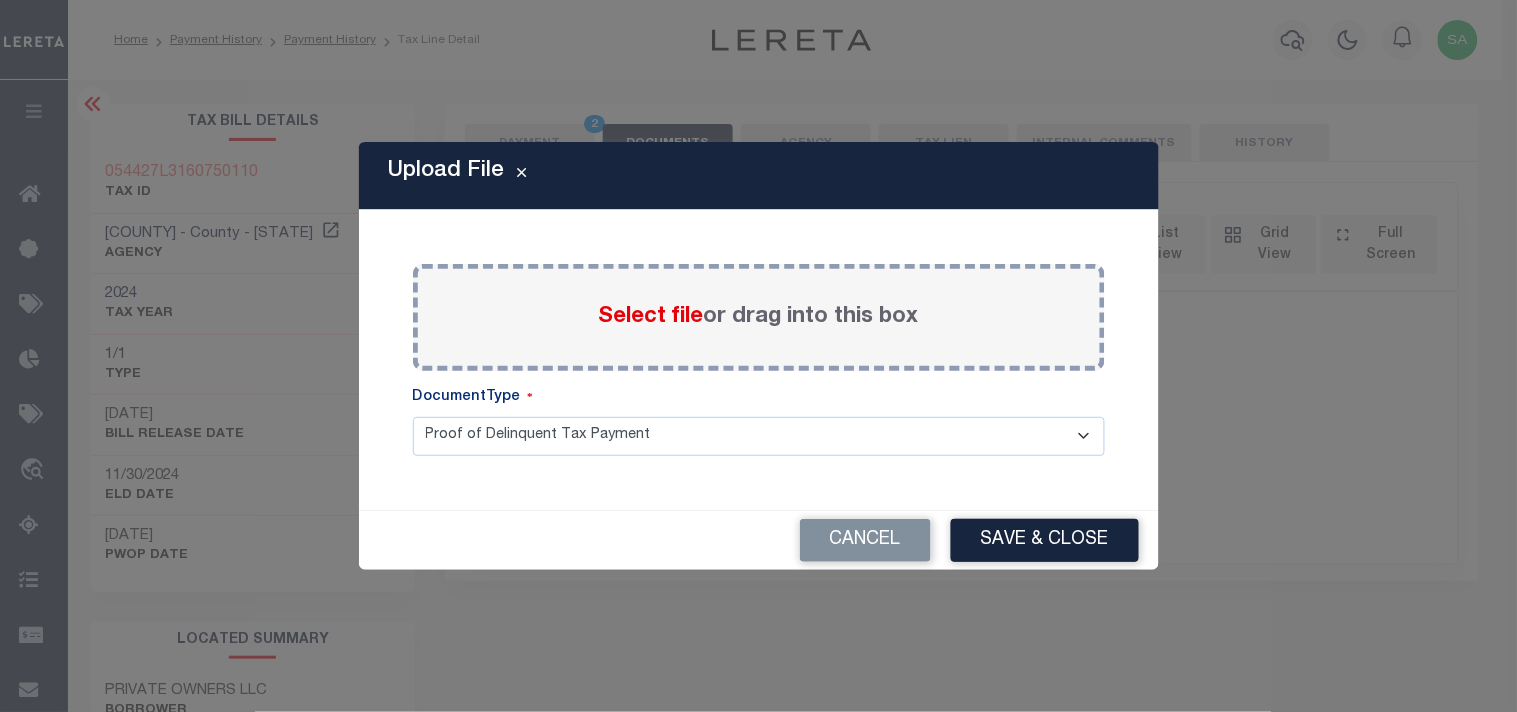 click on "Select file" at bounding box center (651, 317) 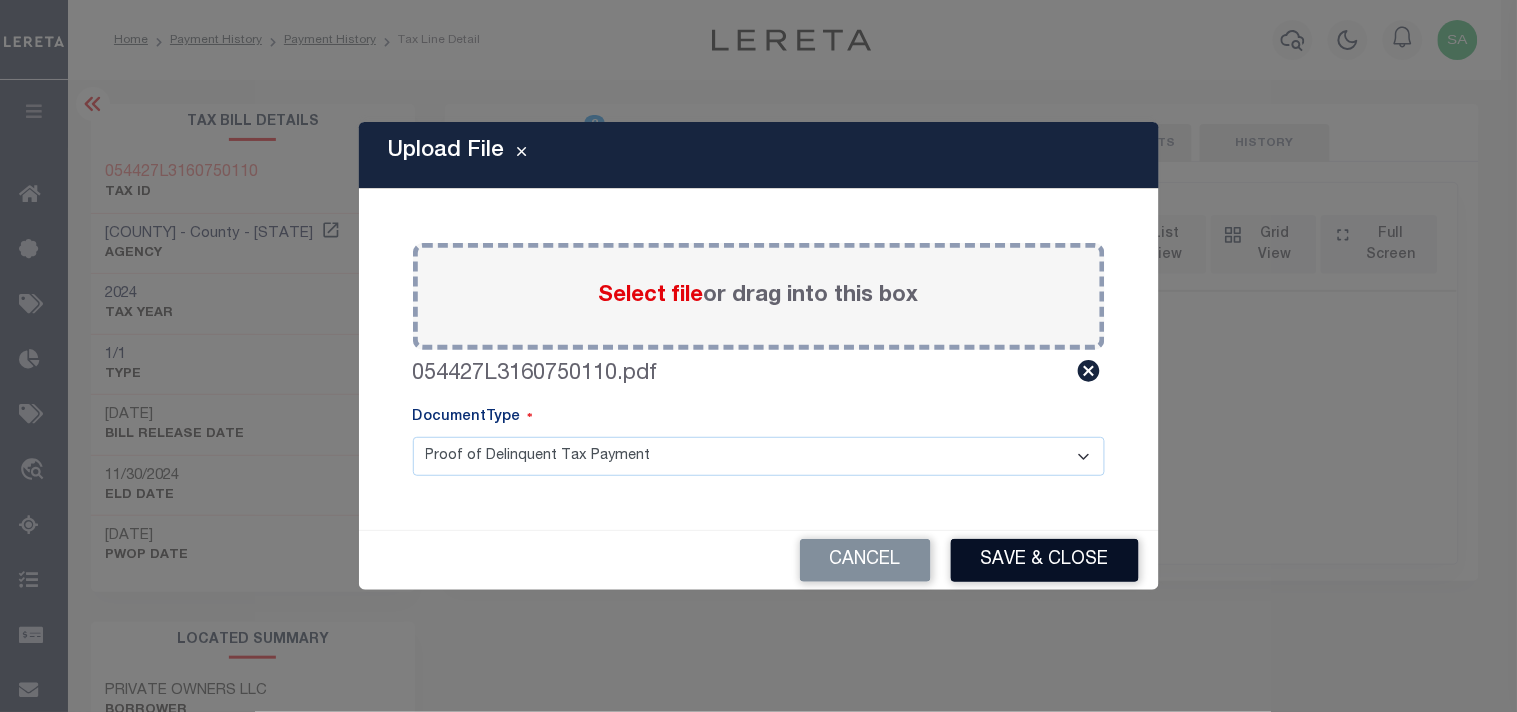 click on "Save & Close" at bounding box center [1045, 560] 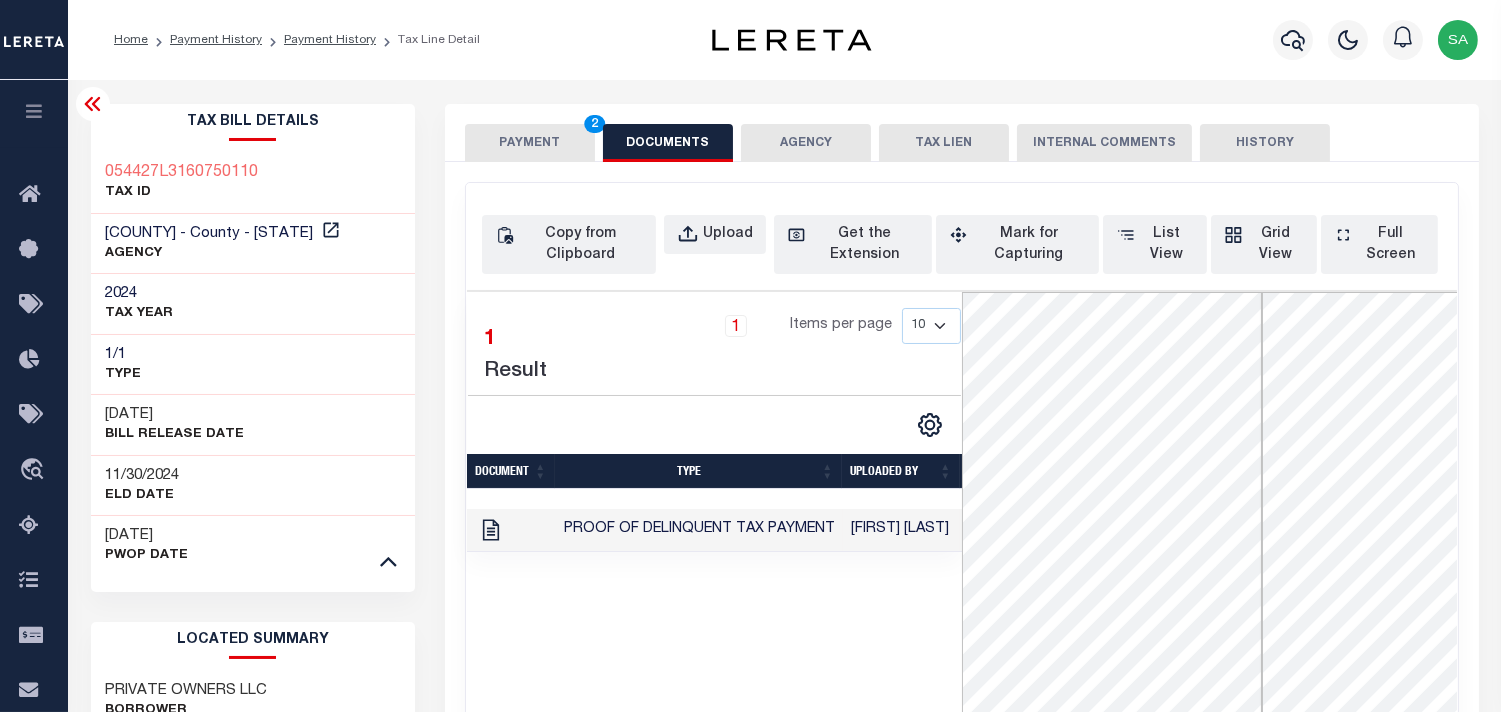 click on "PAYMENT
2" at bounding box center [530, 143] 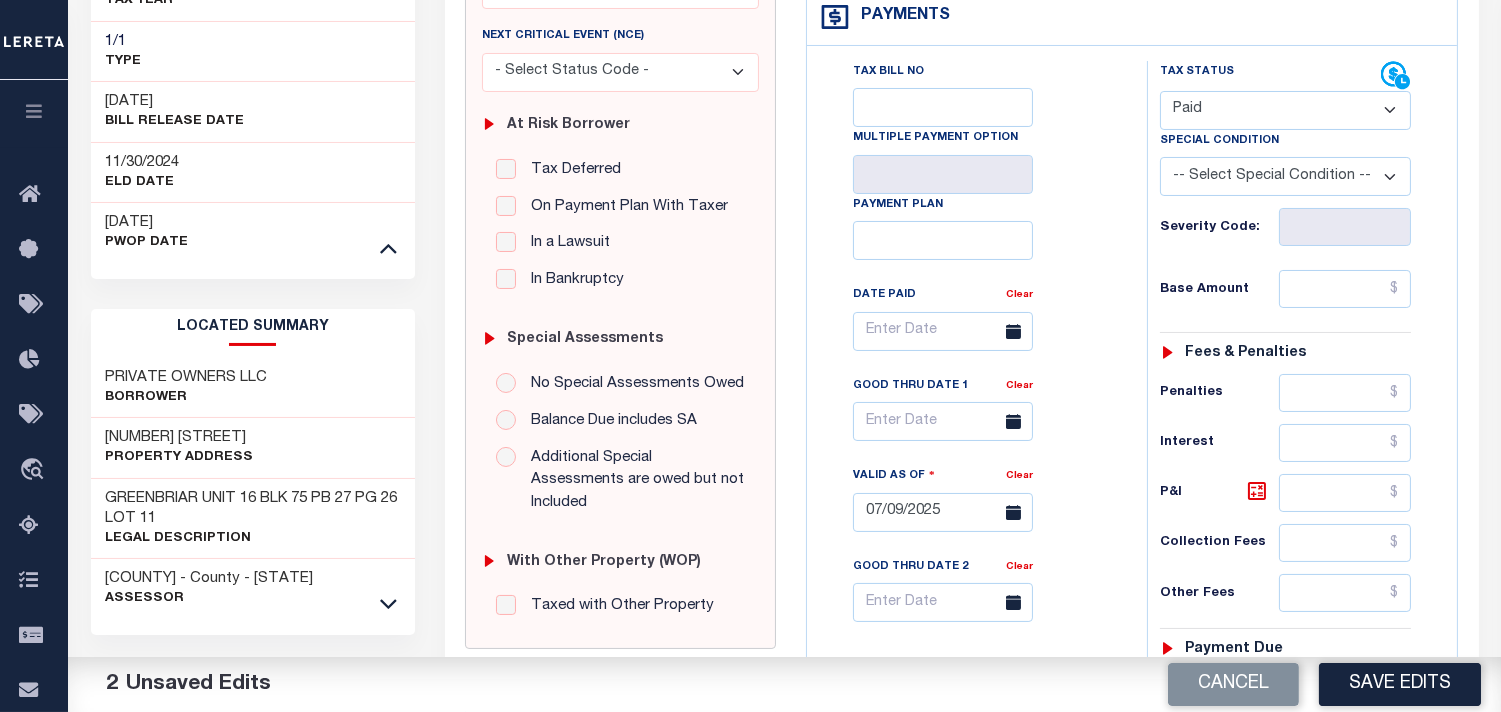scroll, scrollTop: 333, scrollLeft: 0, axis: vertical 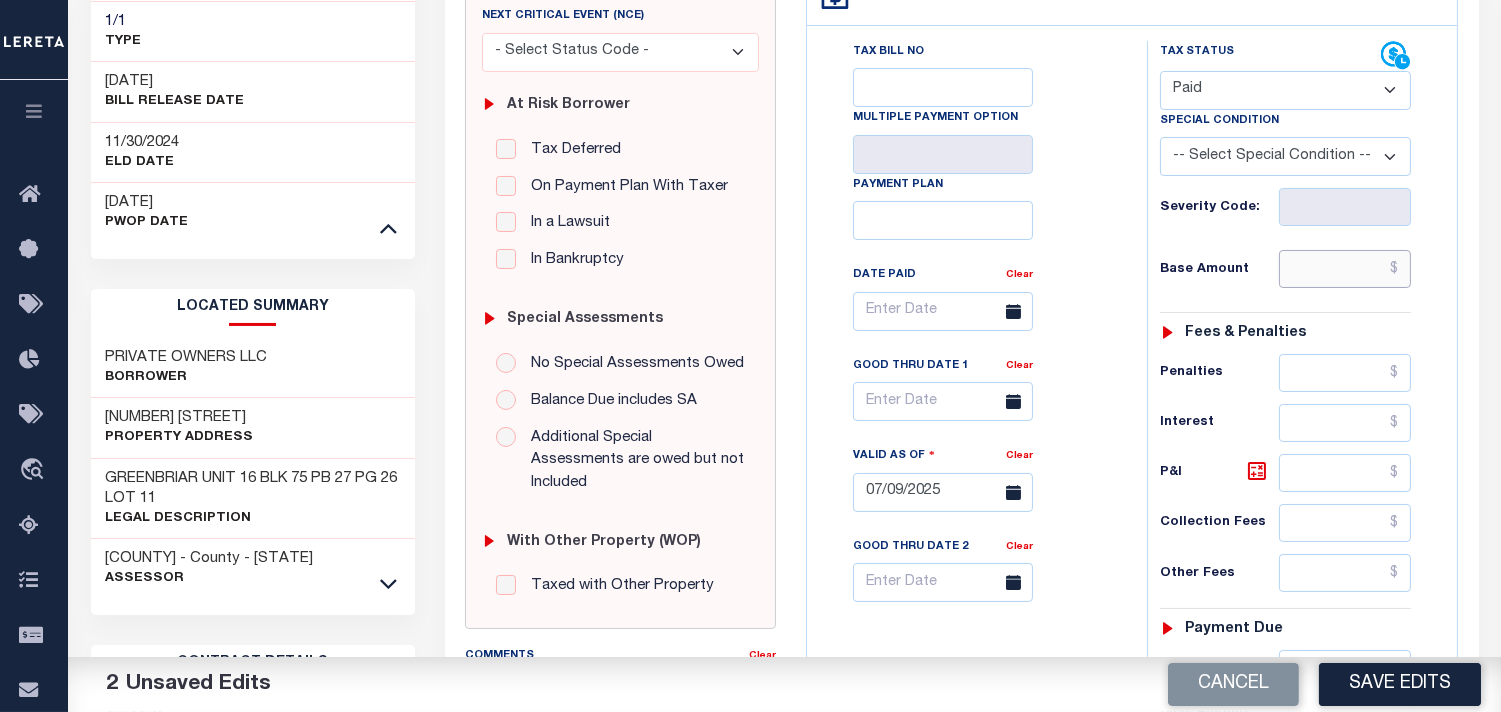 click at bounding box center (1345, 269) 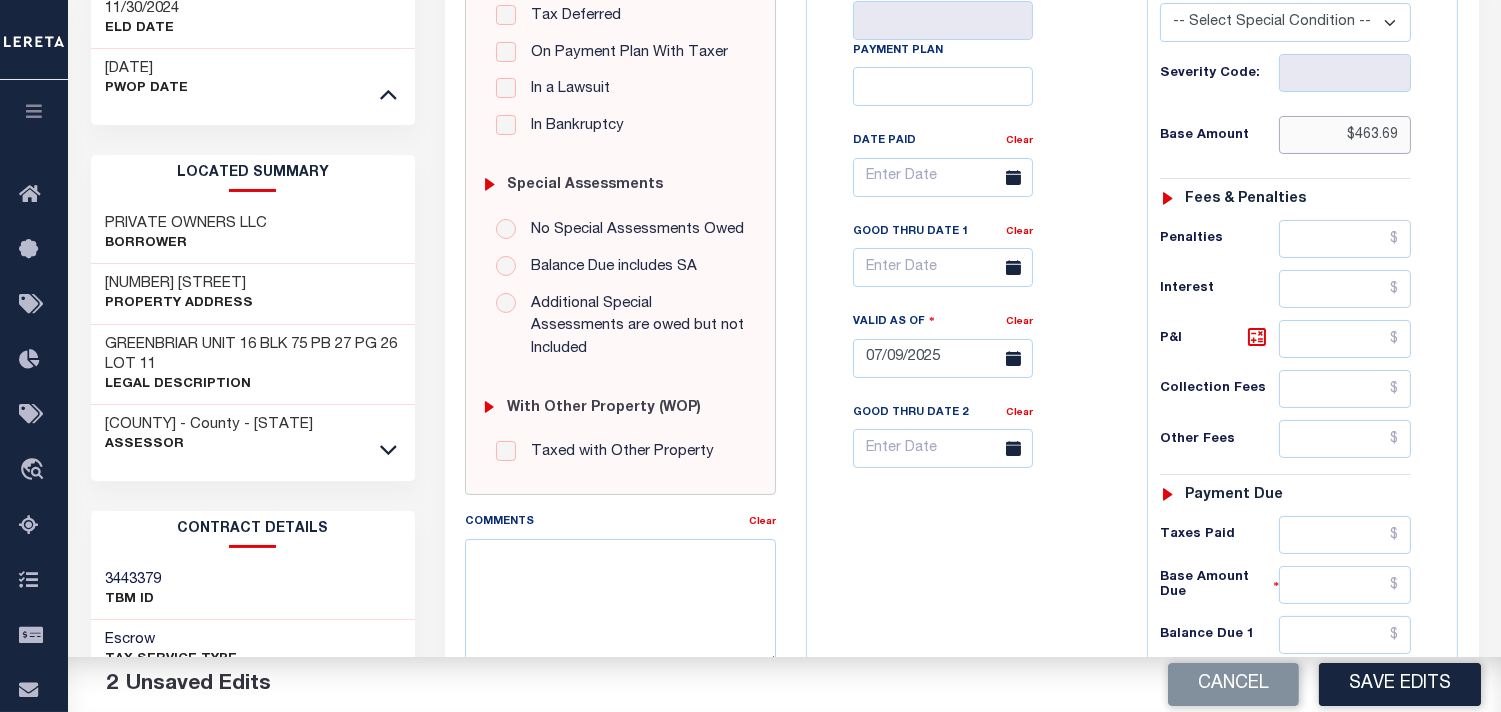 scroll, scrollTop: 842, scrollLeft: 0, axis: vertical 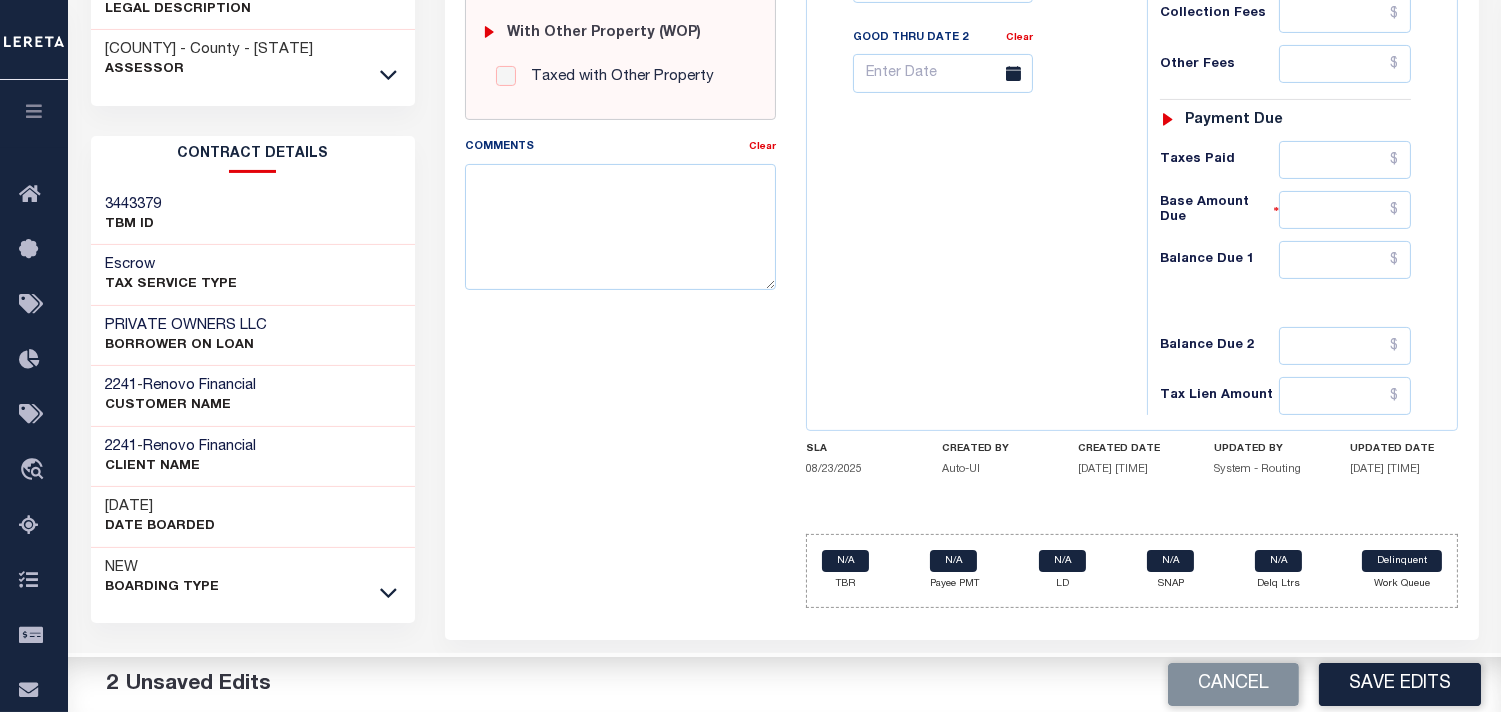 type on "$463.69" 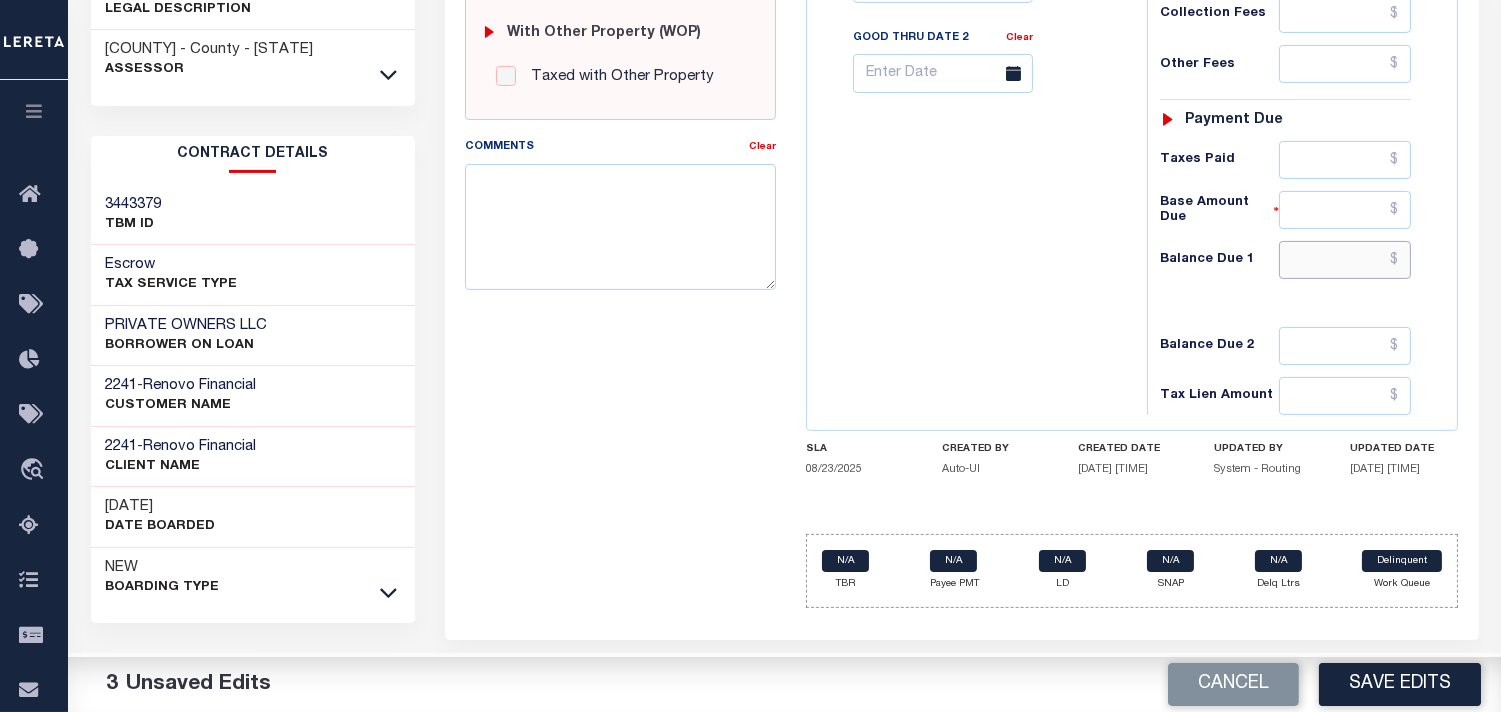 click at bounding box center (1345, 260) 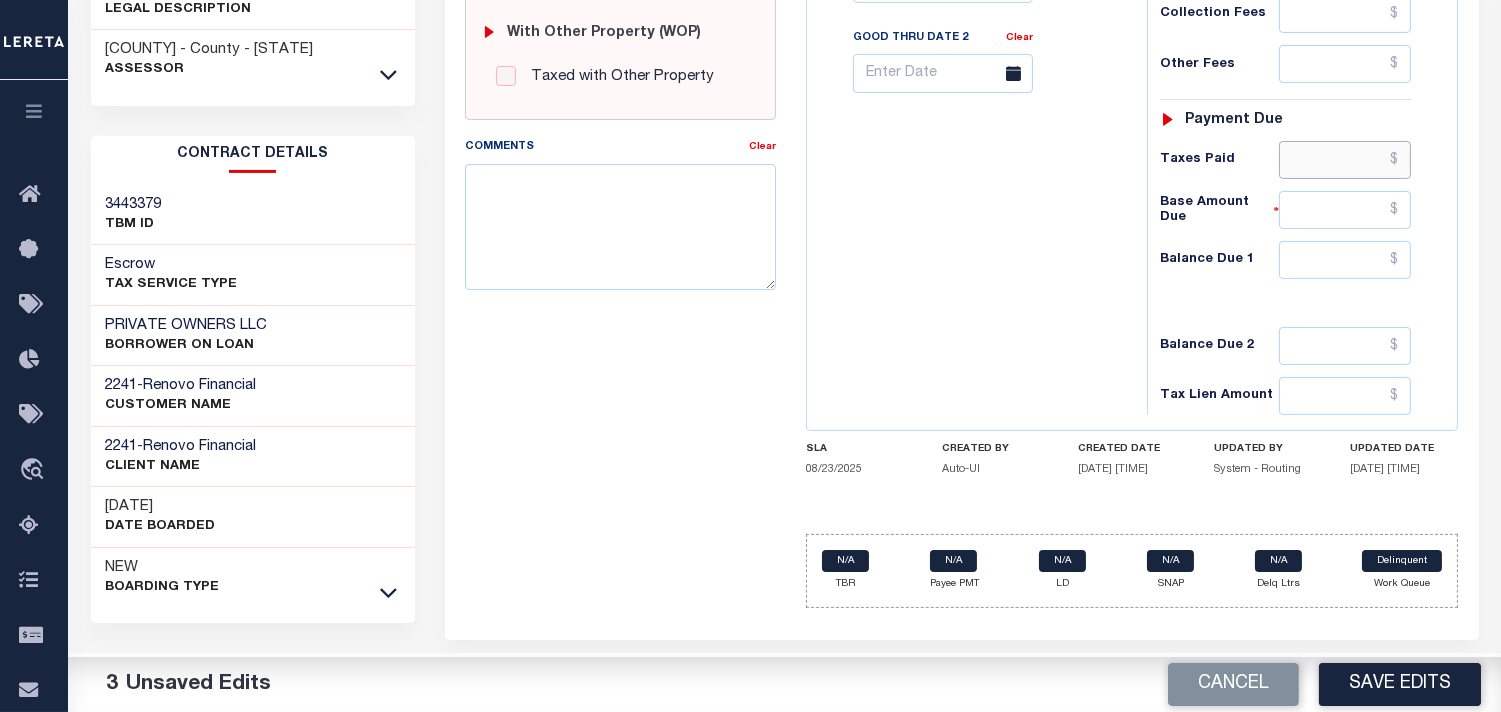 click at bounding box center (1345, 160) 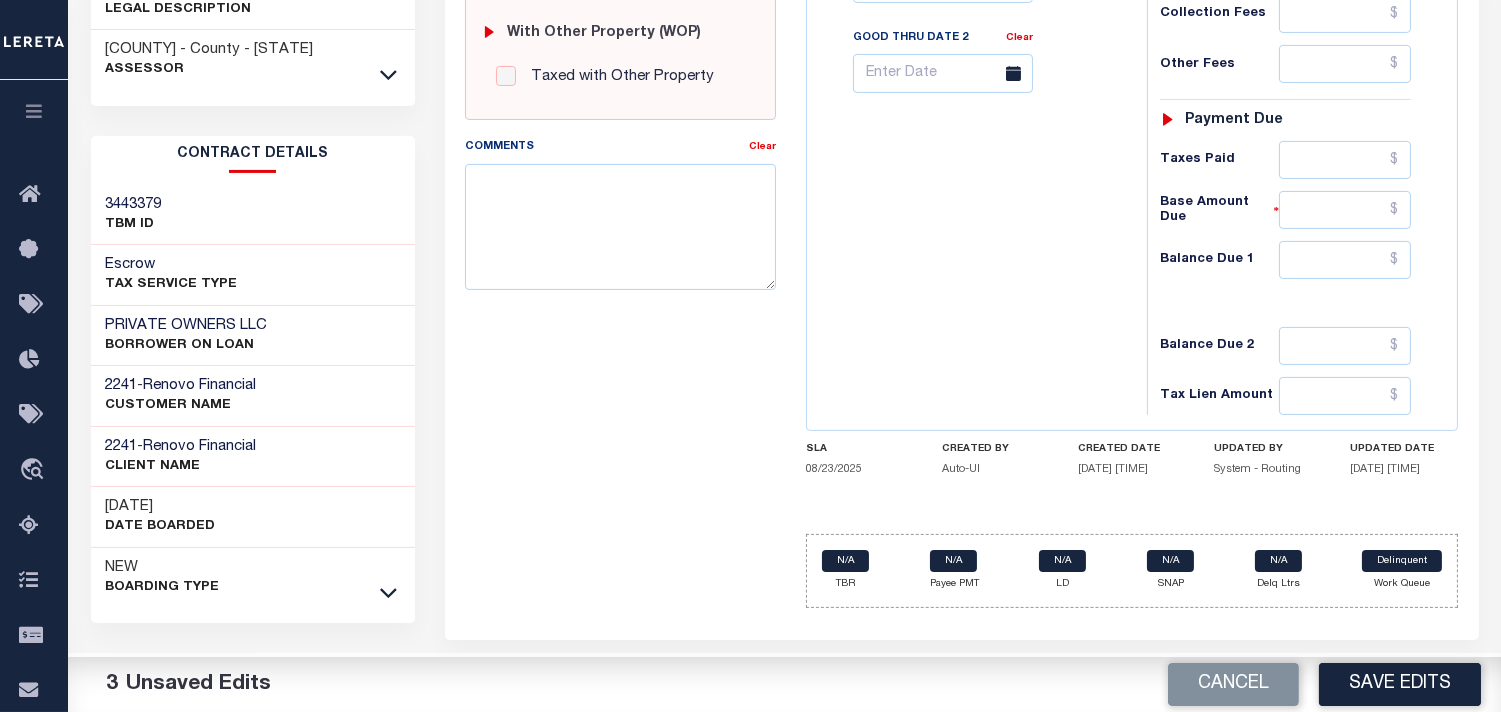 drag, startPoint x: 1137, startPoint y: 286, endPoint x: 1175, endPoint y: 286, distance: 38 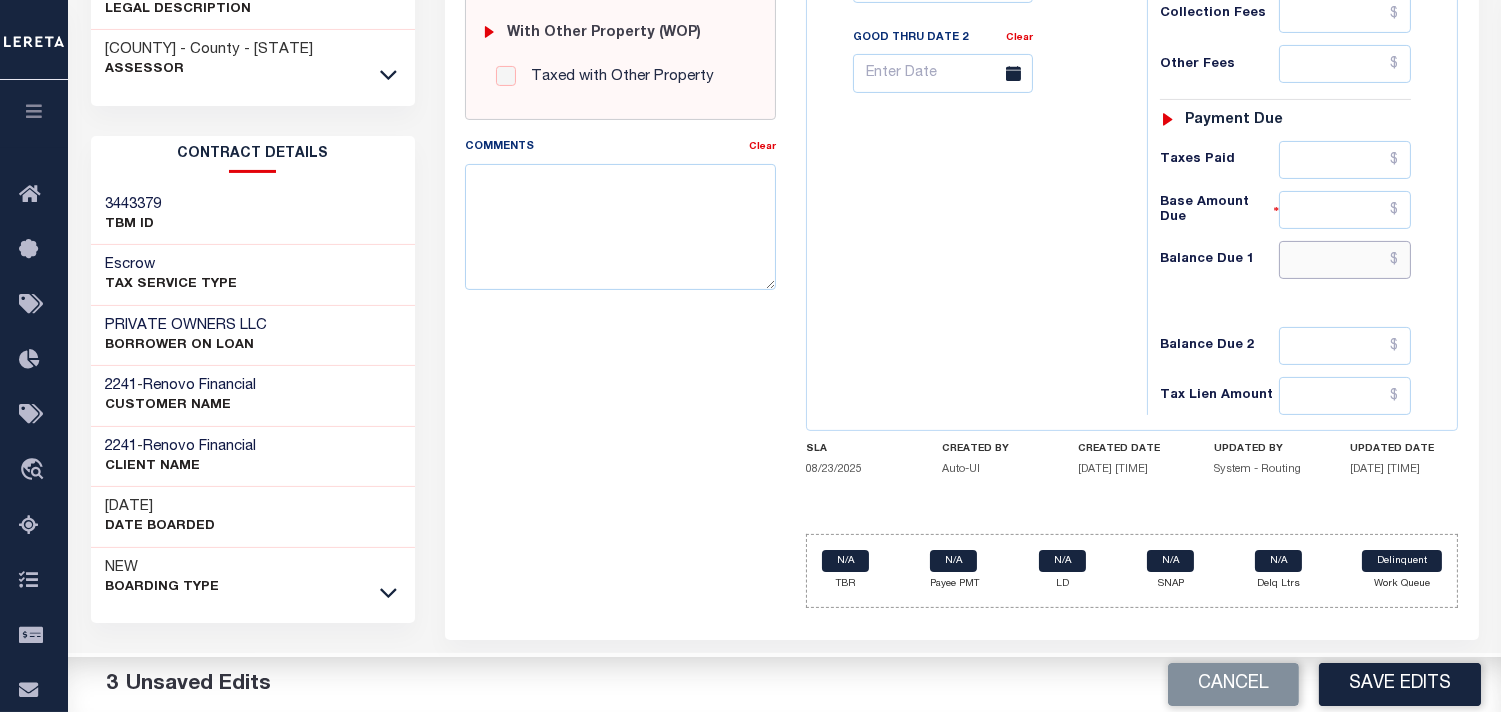 click at bounding box center (1345, 260) 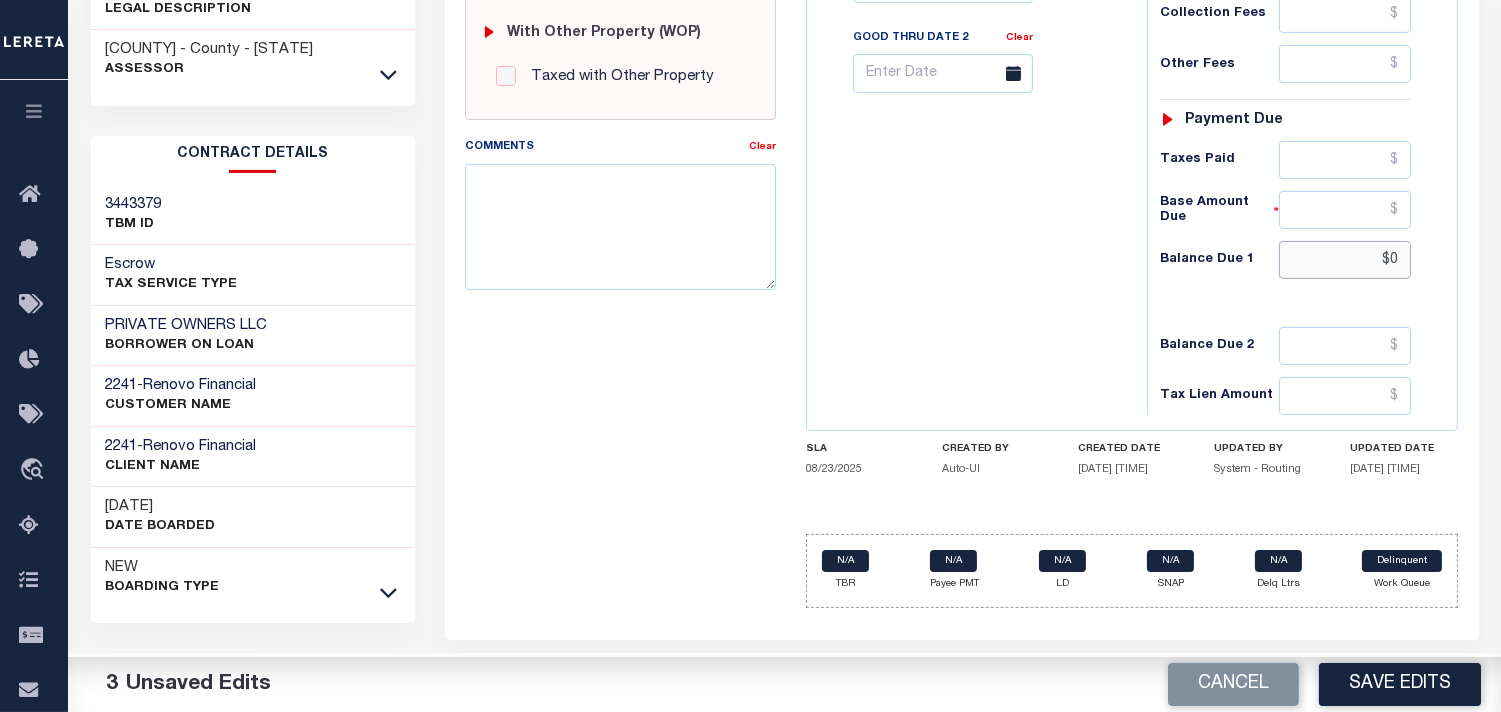 type on "$0" 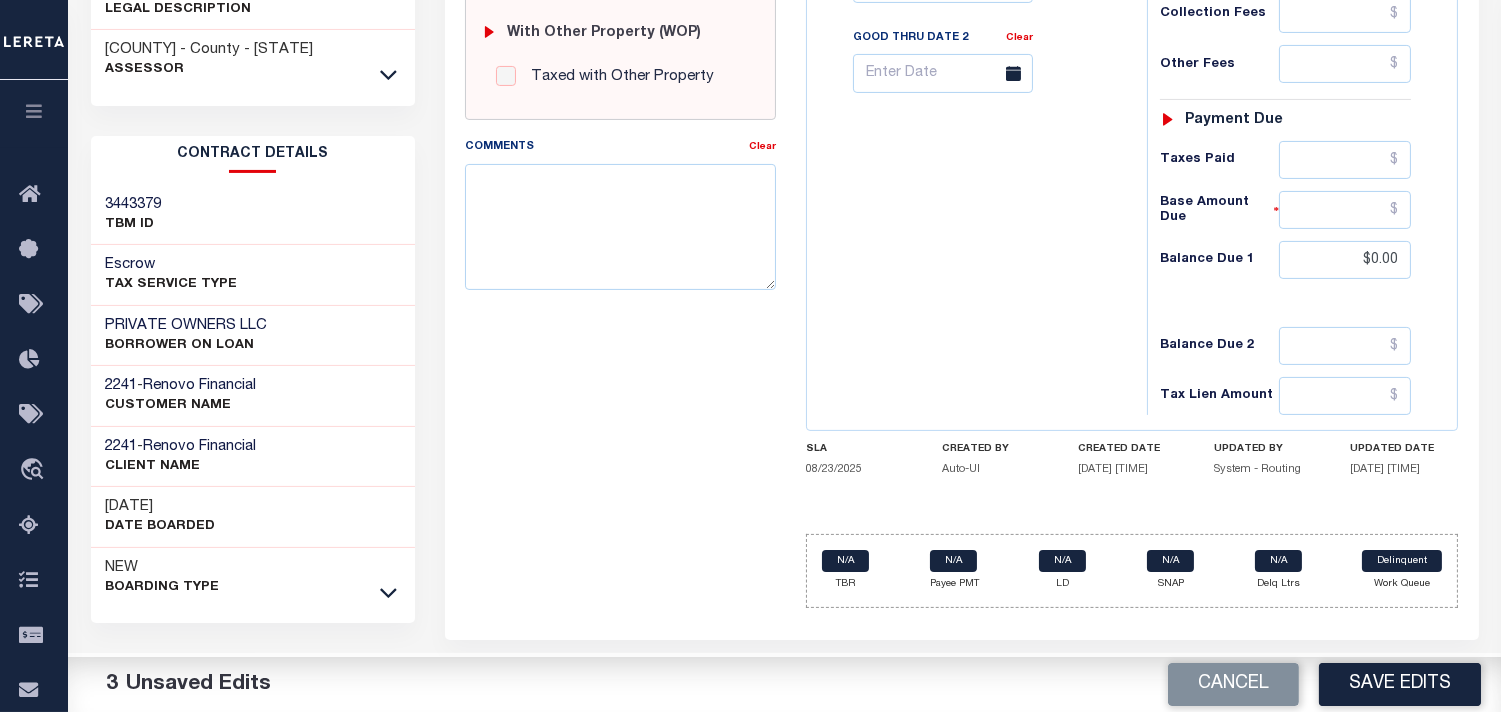 click on "Tax Bill No
Multiple Payment Option
Payment Plan
Clear" at bounding box center [972, -27] 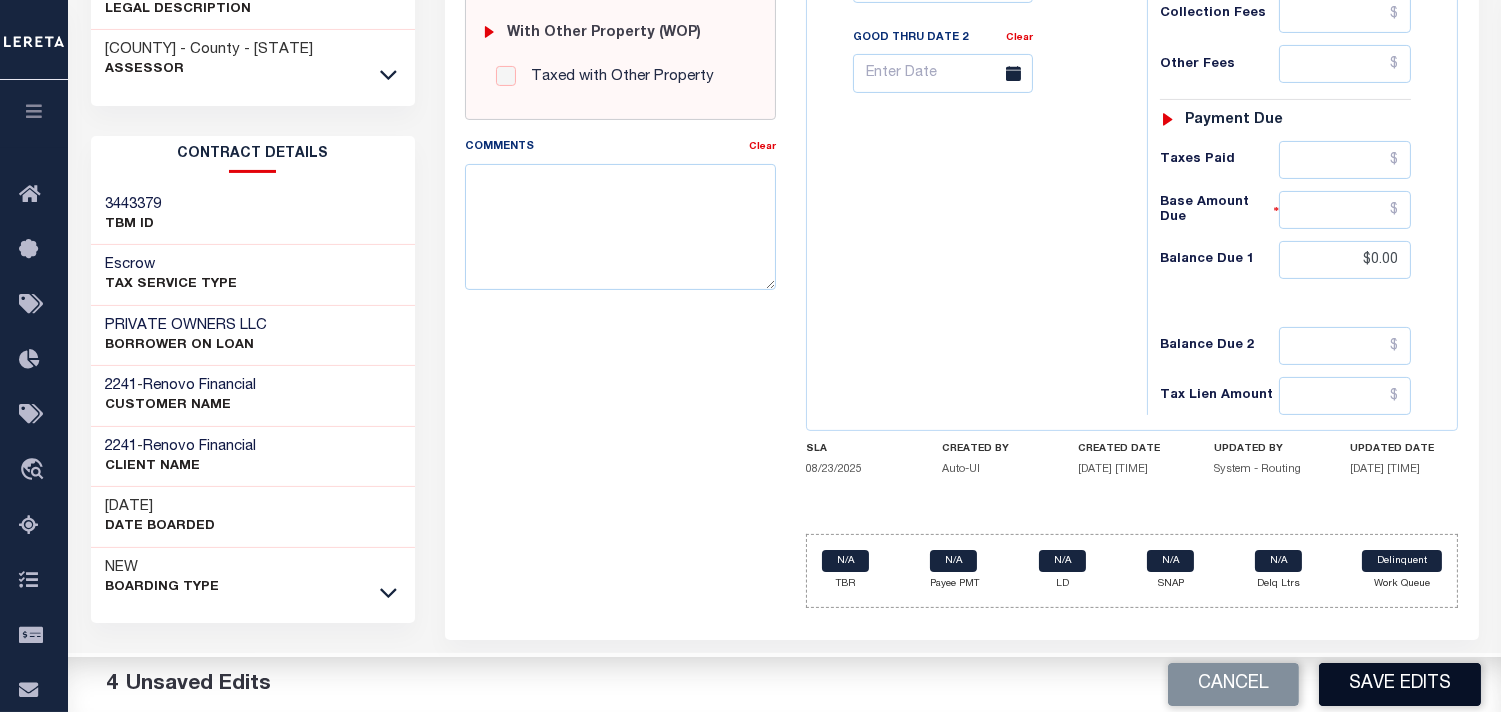click on "Save Edits" at bounding box center [1400, 684] 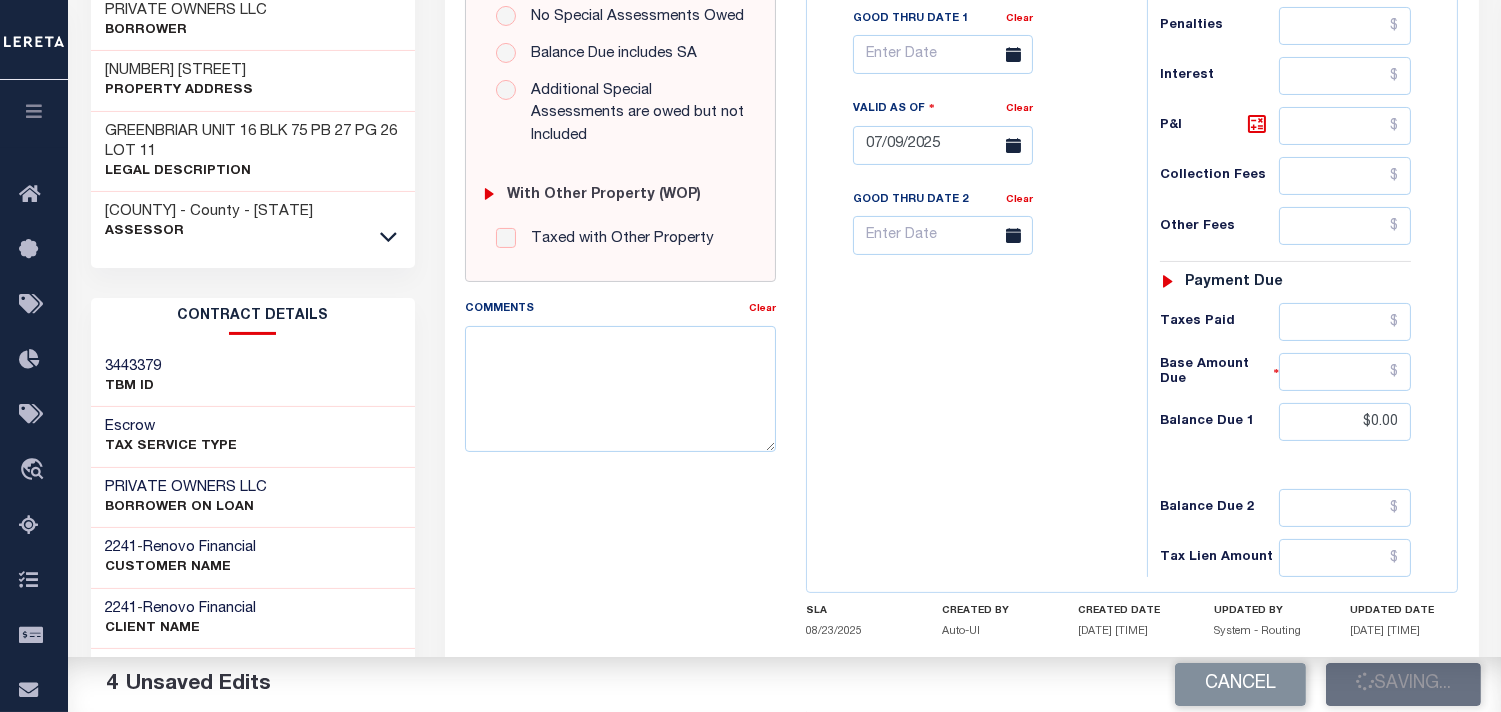scroll, scrollTop: 508, scrollLeft: 0, axis: vertical 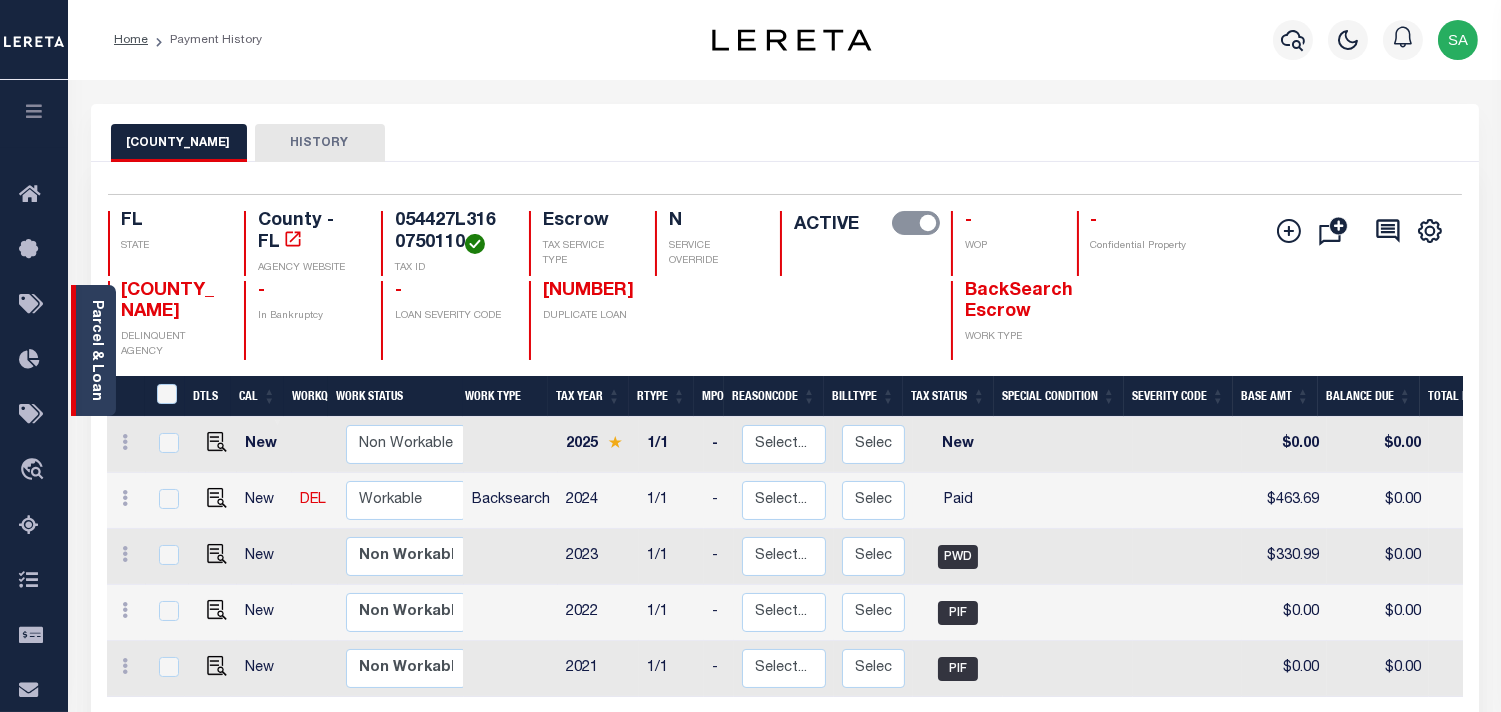 click on "Parcel & Loan" at bounding box center (96, 350) 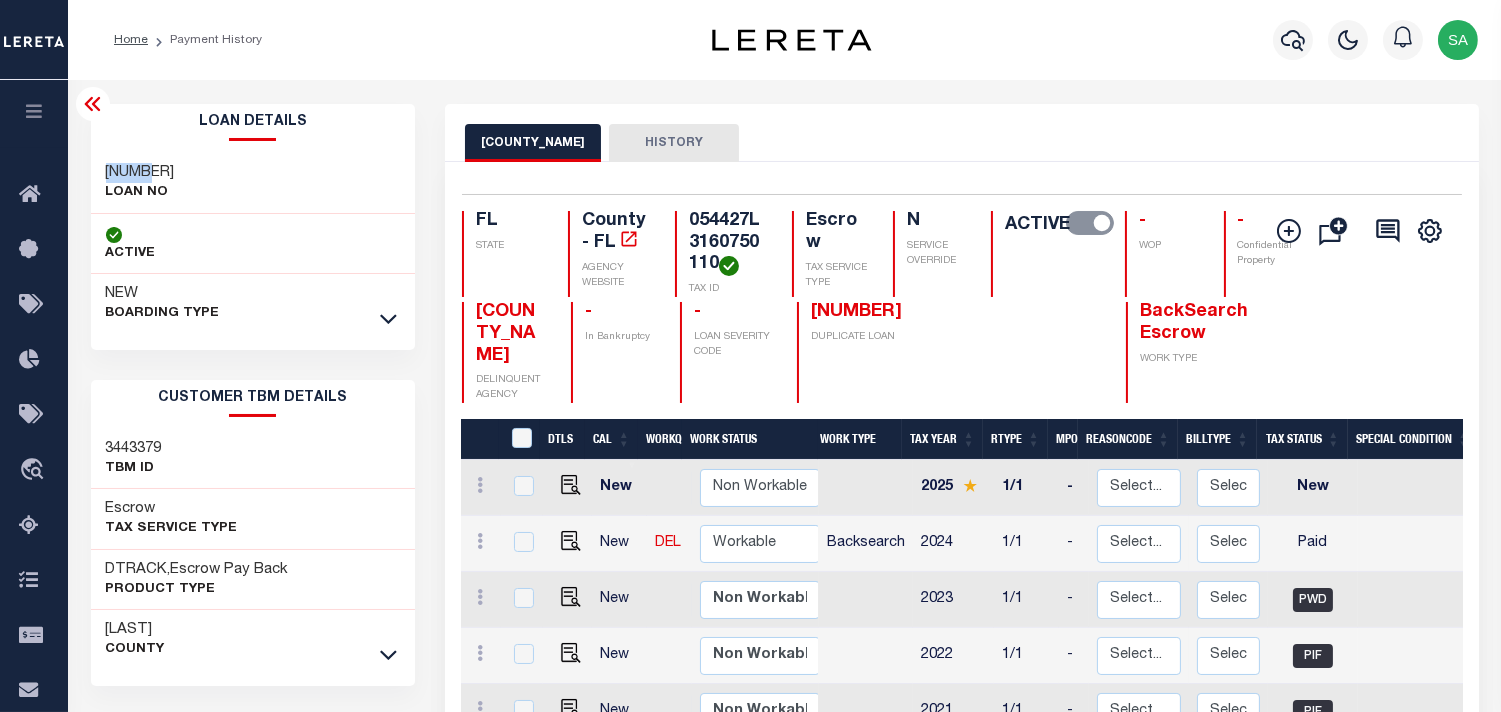 drag, startPoint x: 172, startPoint y: 164, endPoint x: 96, endPoint y: 173, distance: 76.53104 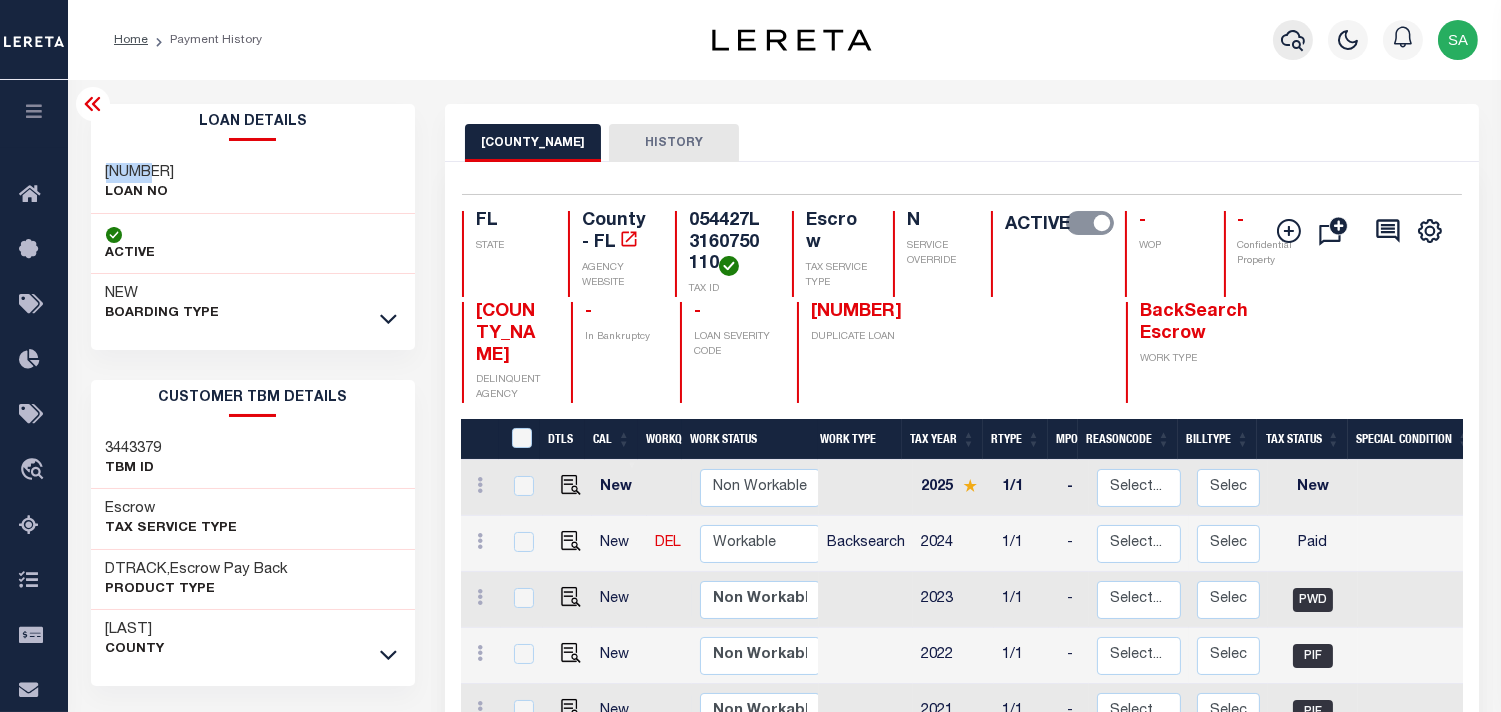 click at bounding box center [1293, 40] 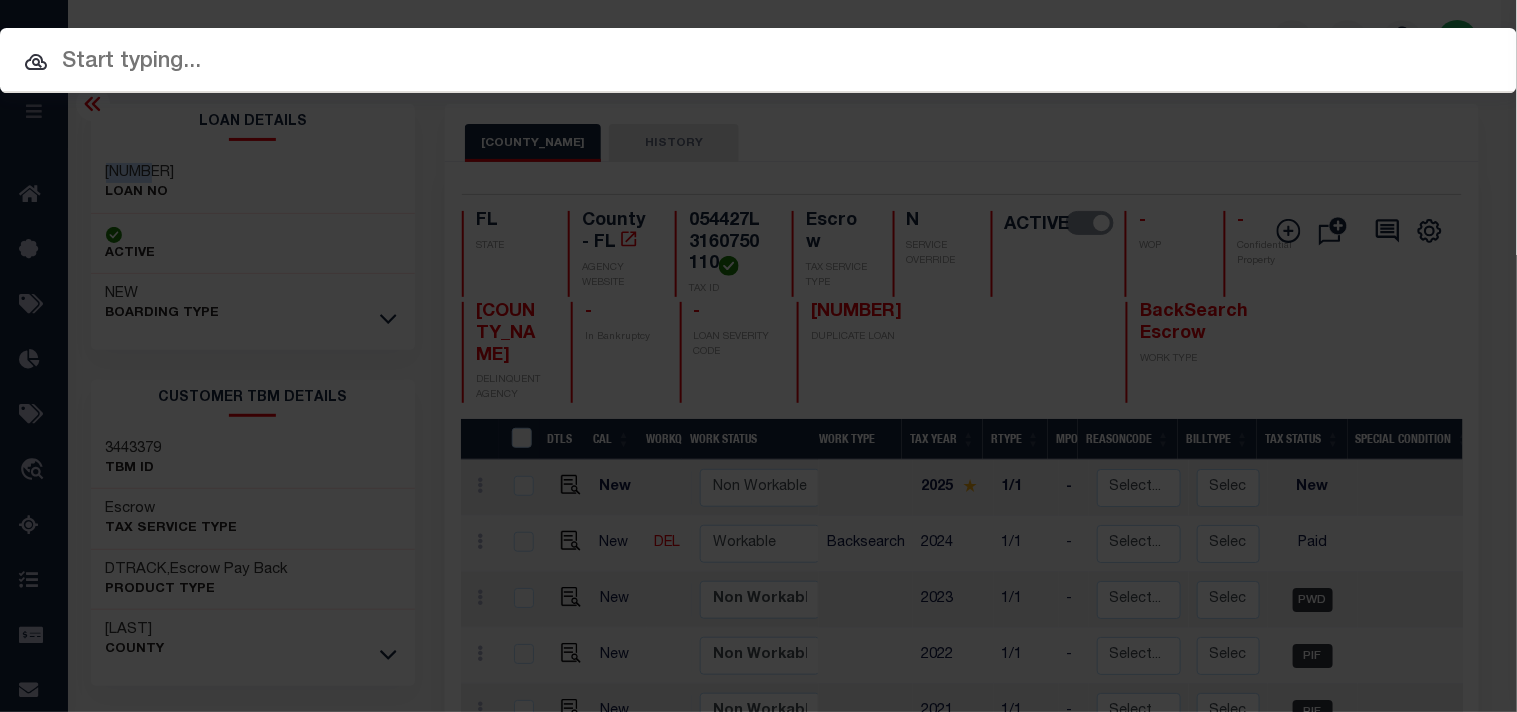 click at bounding box center [758, 62] 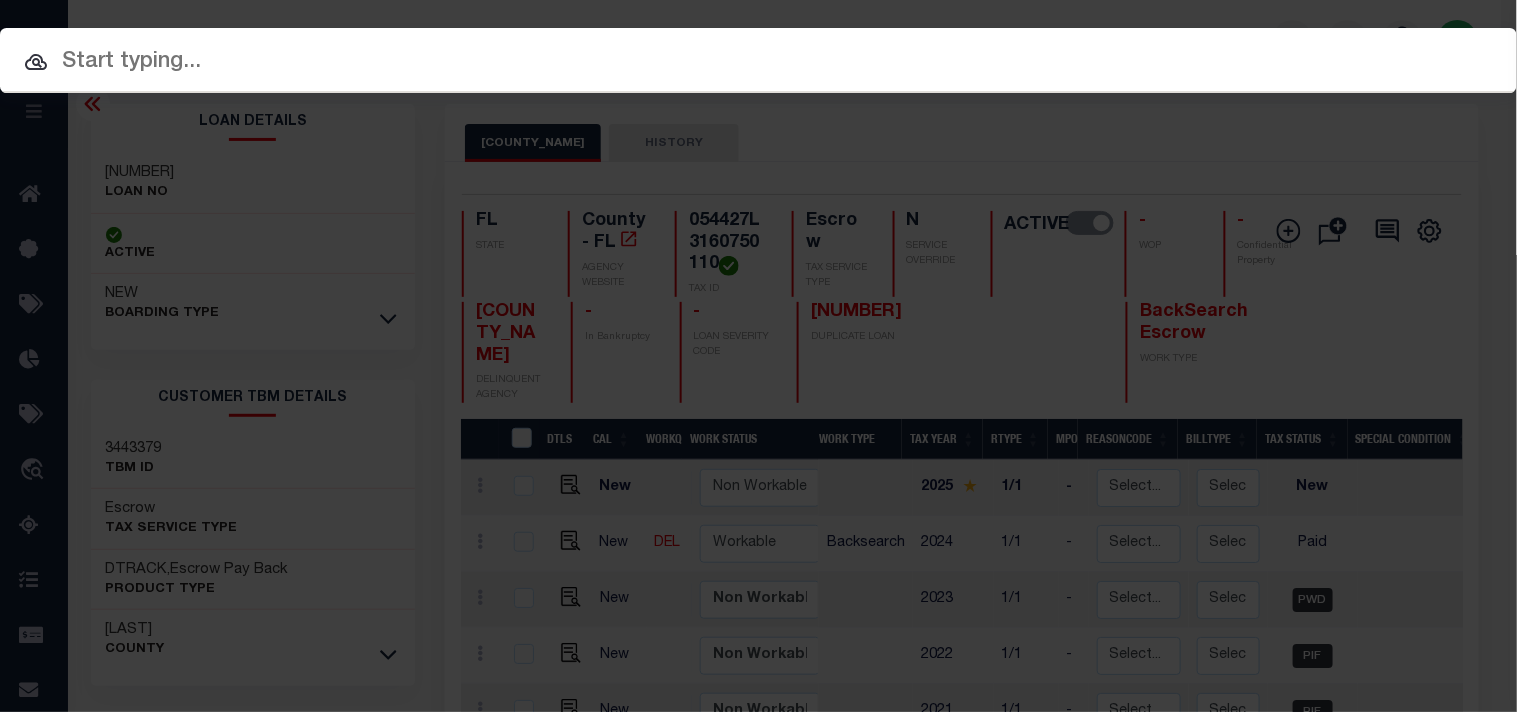 paste on "[POSTALCODE]" 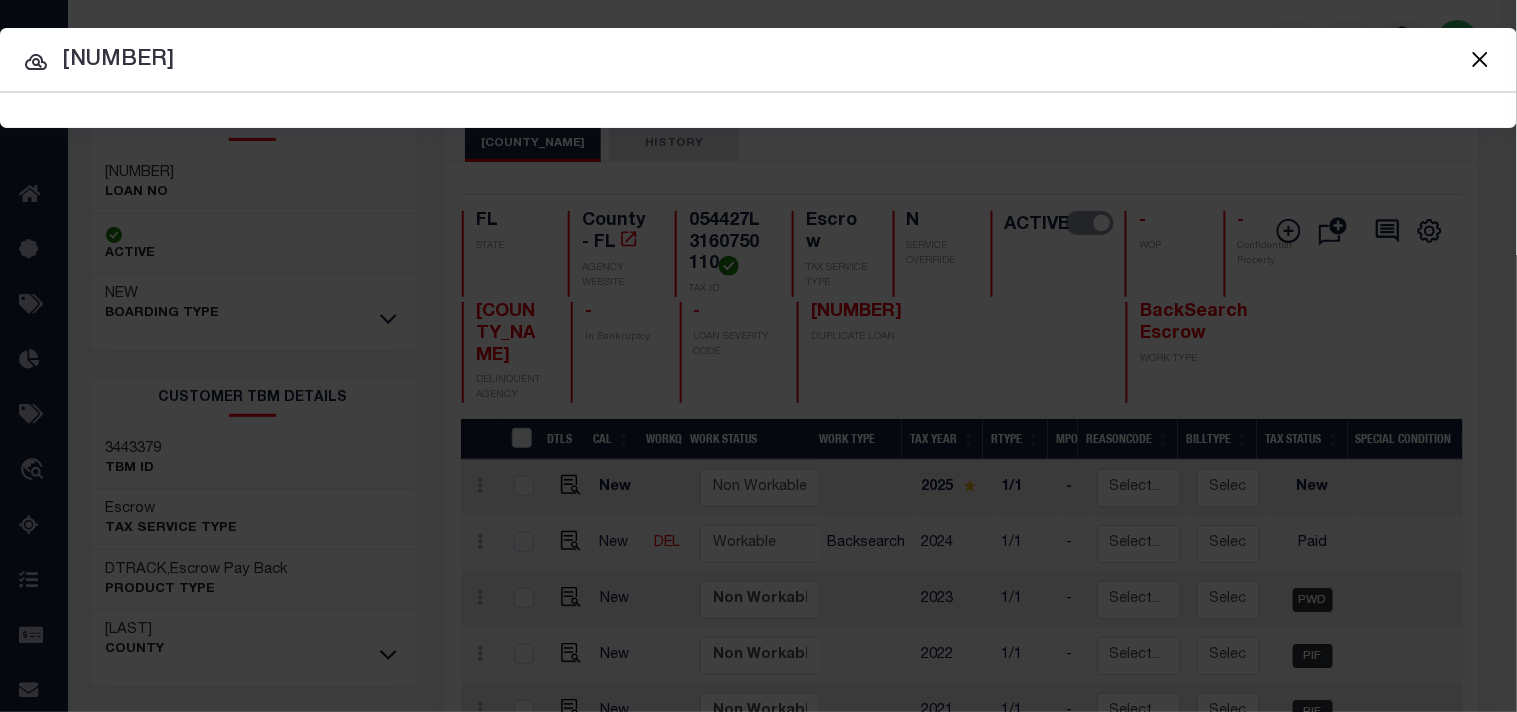 type on "[POSTALCODE]" 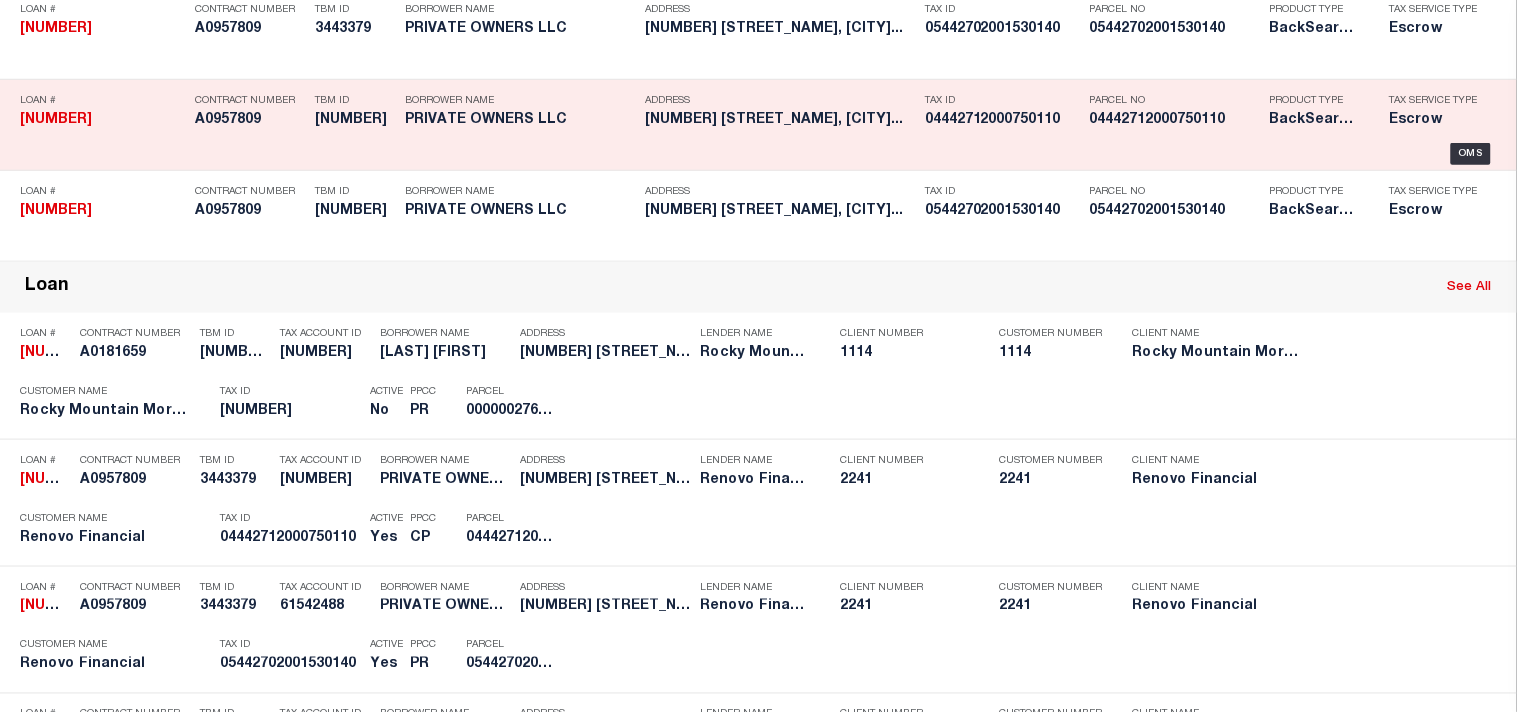 scroll, scrollTop: 866, scrollLeft: 0, axis: vertical 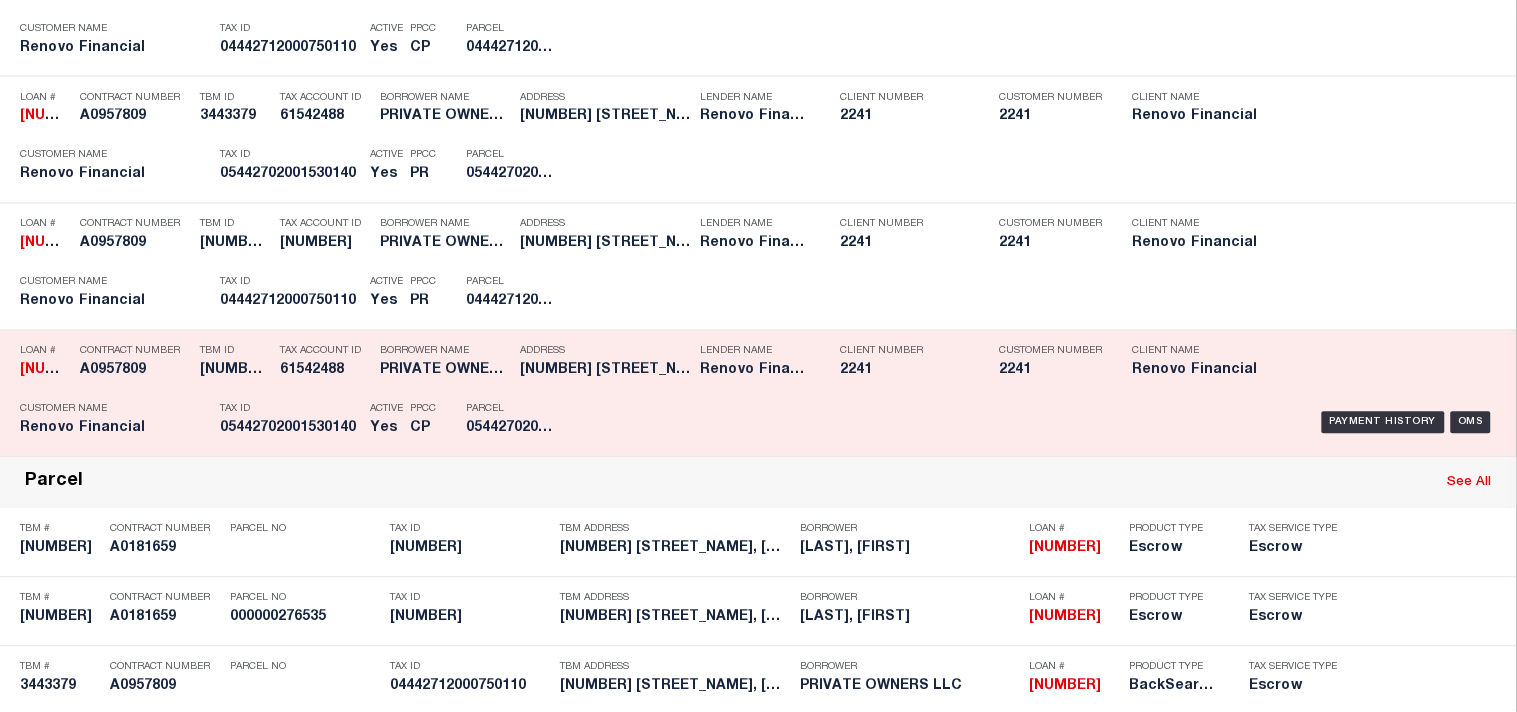 click on "Payment History OMS" at bounding box center (1041, 42) 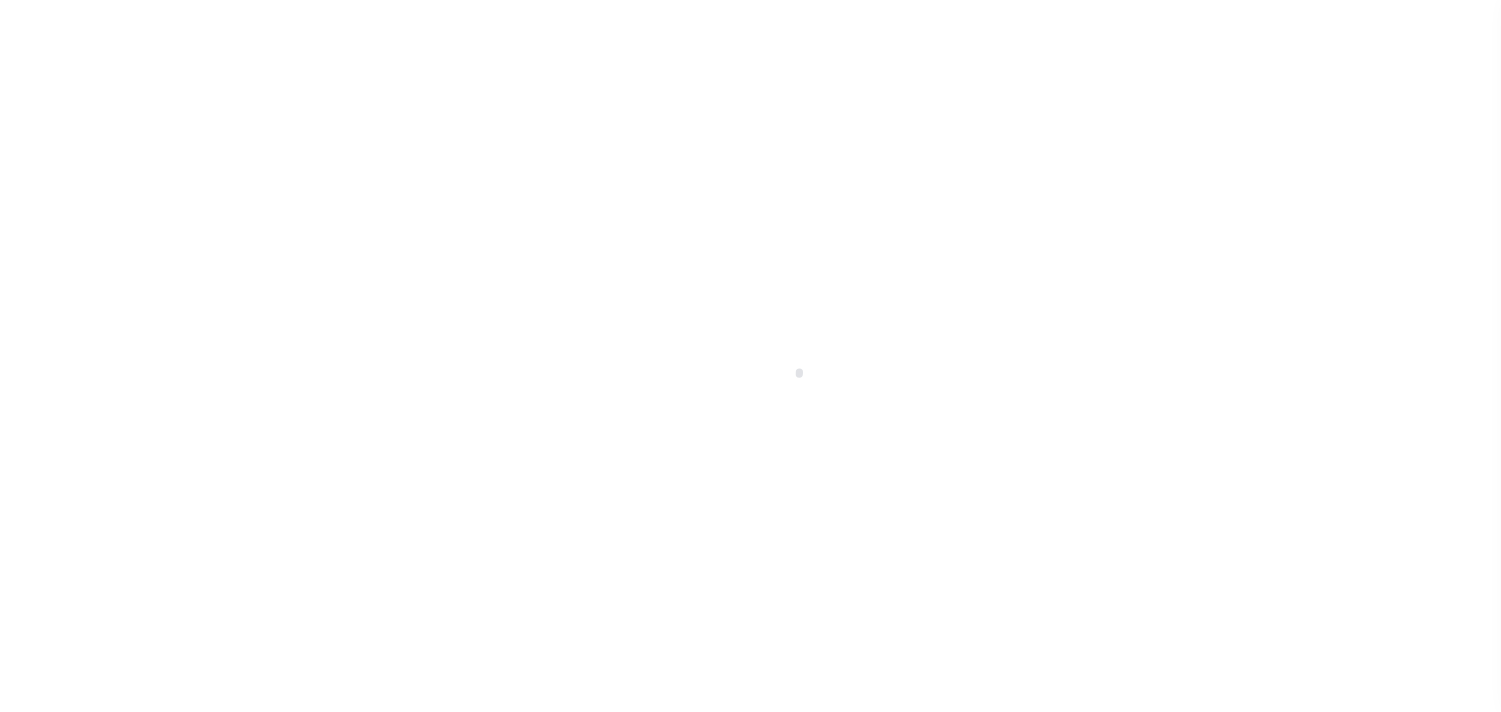 scroll, scrollTop: 0, scrollLeft: 0, axis: both 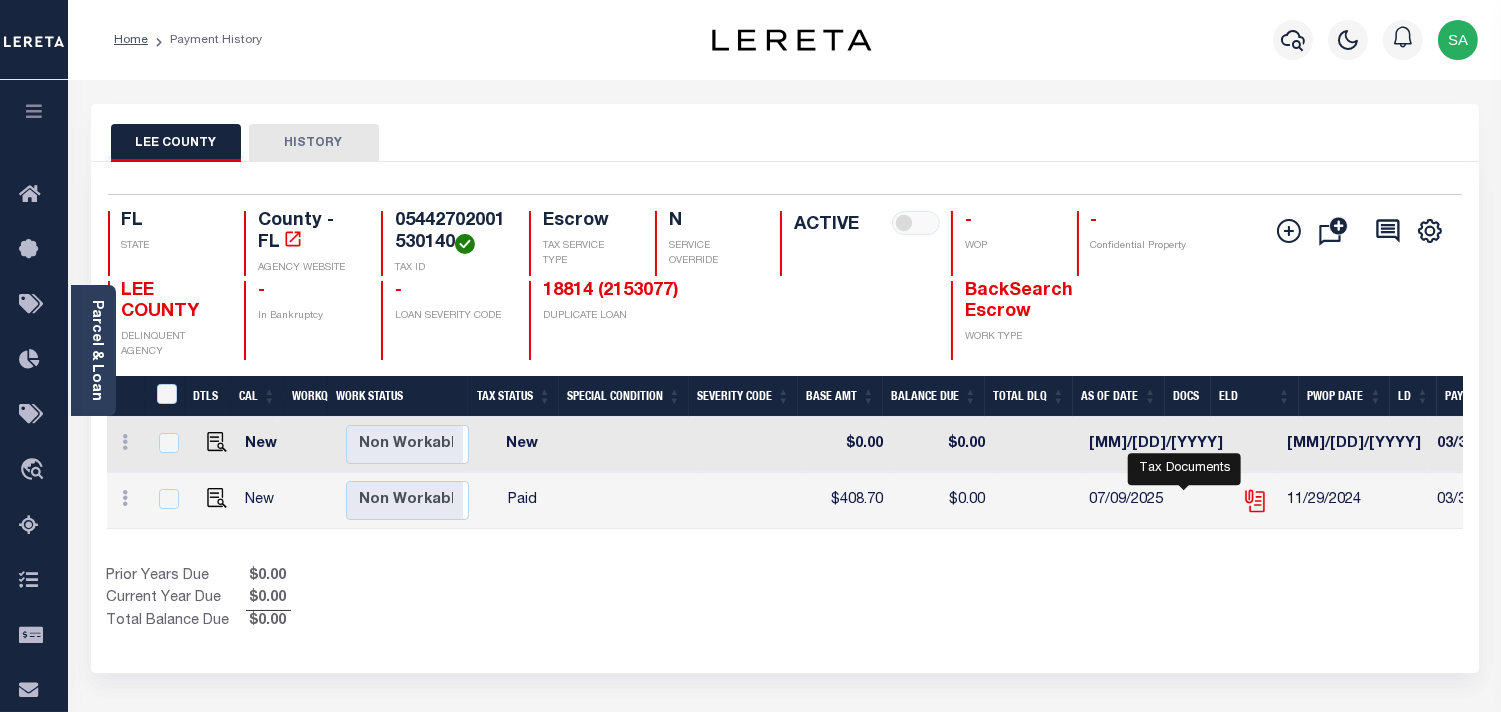 click at bounding box center (1255, 501) 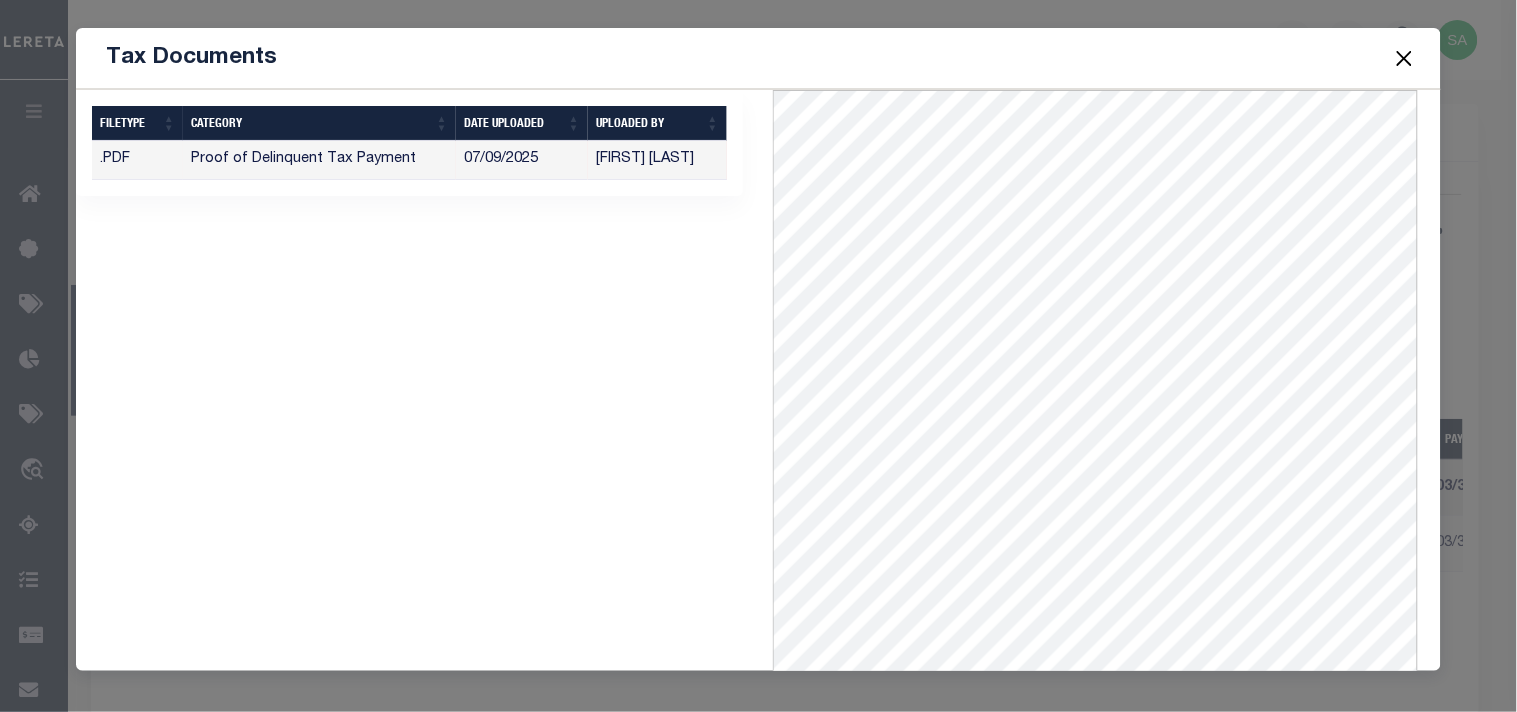 click at bounding box center (1404, 58) 